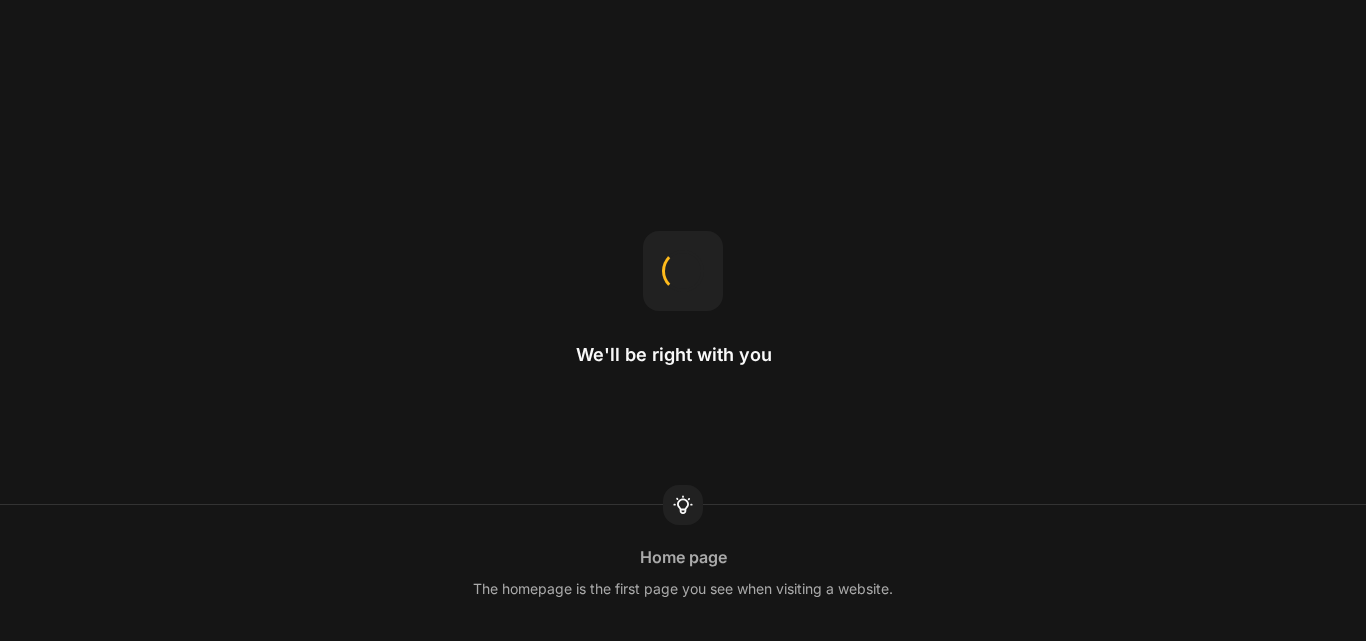 scroll, scrollTop: 0, scrollLeft: 0, axis: both 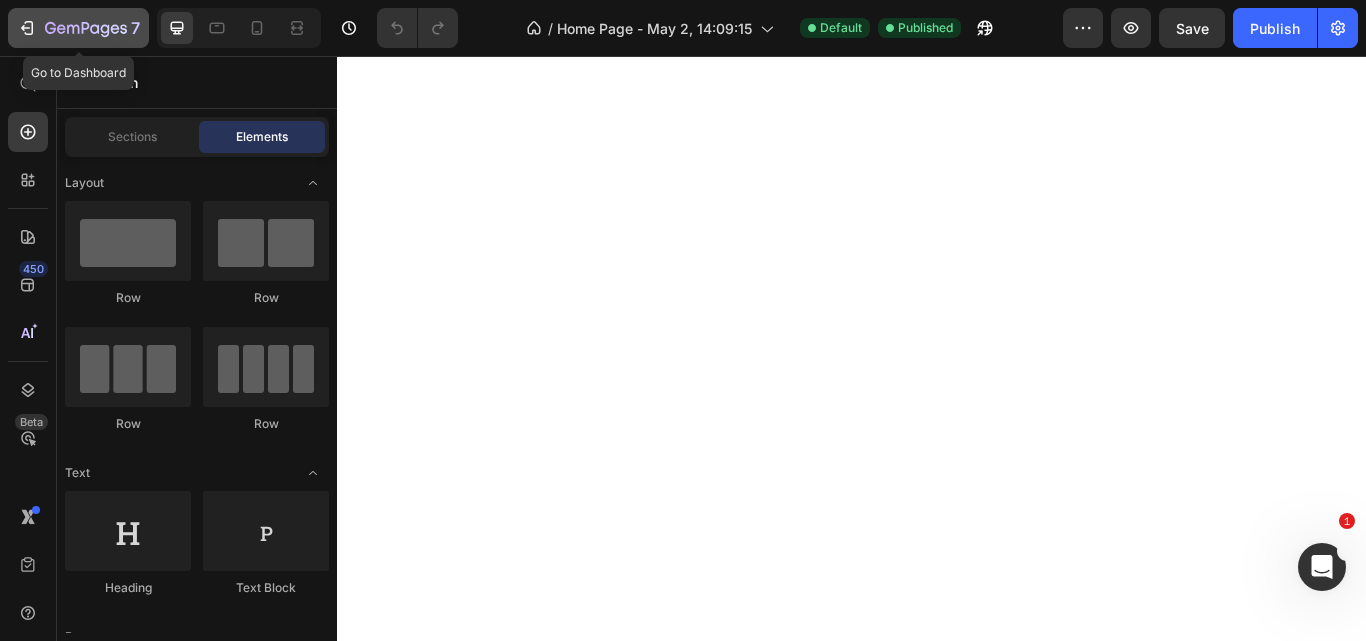 click on "7" at bounding box center [78, 28] 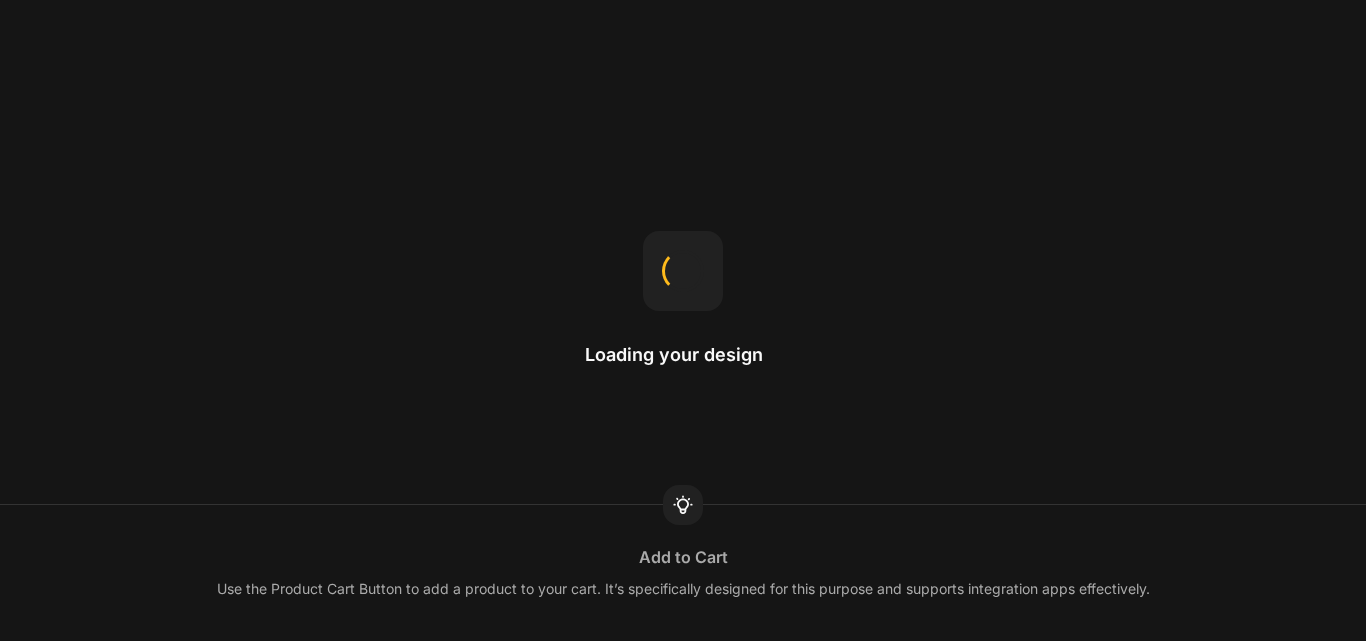 scroll, scrollTop: 0, scrollLeft: 0, axis: both 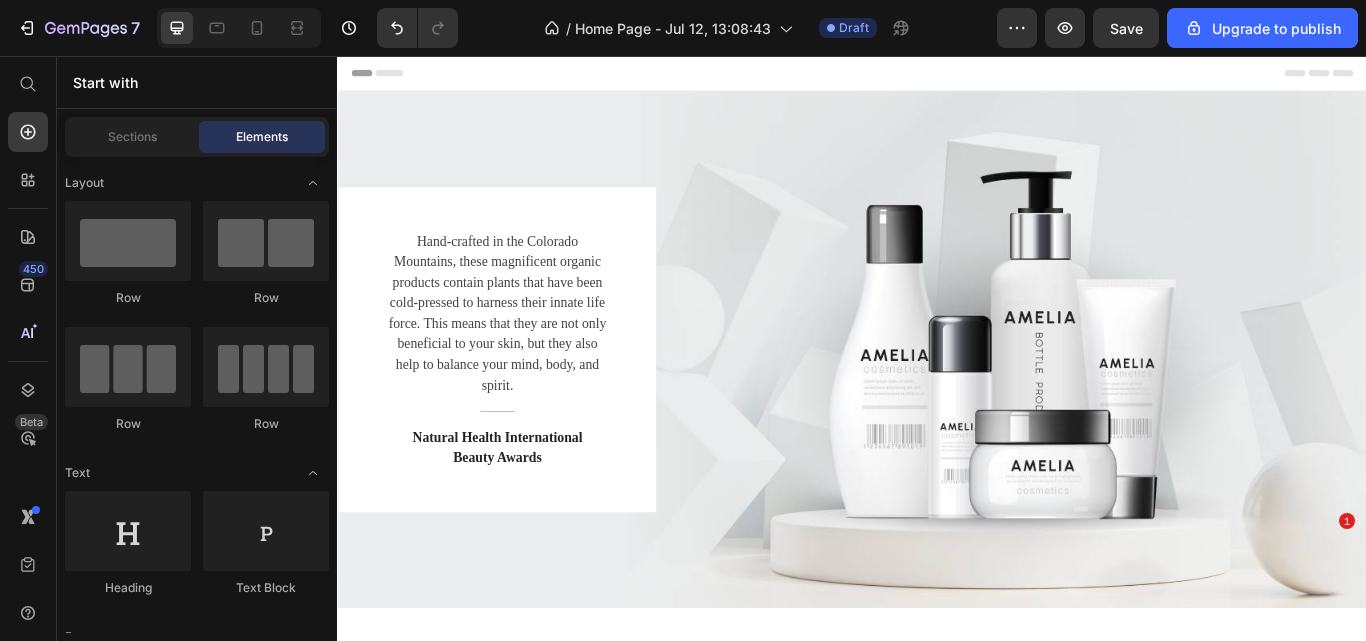 click on "Hand-crafted in the Colorado Mountains, these magnificent organic products contain plants that have been cold-pressed to harness their innate life force. This means that they are not only beneficial to your skin, but they also help to balance your mind, body, and spirit." at bounding box center [523, 356] 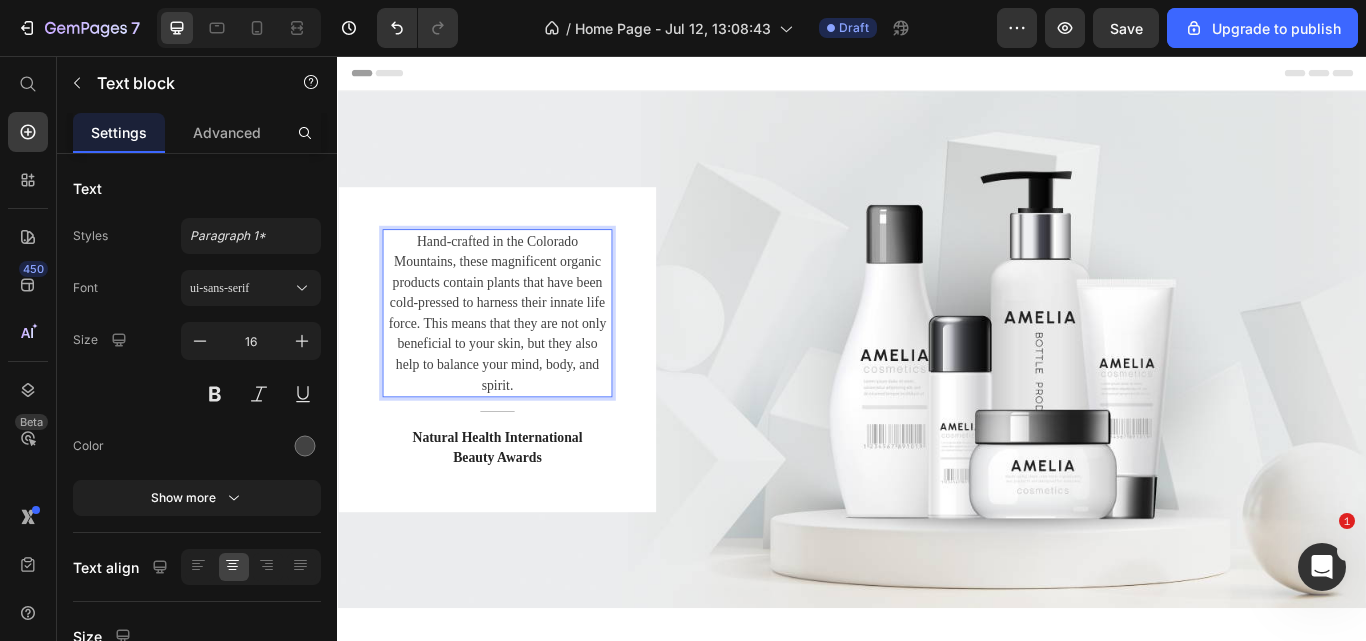 scroll, scrollTop: 0, scrollLeft: 0, axis: both 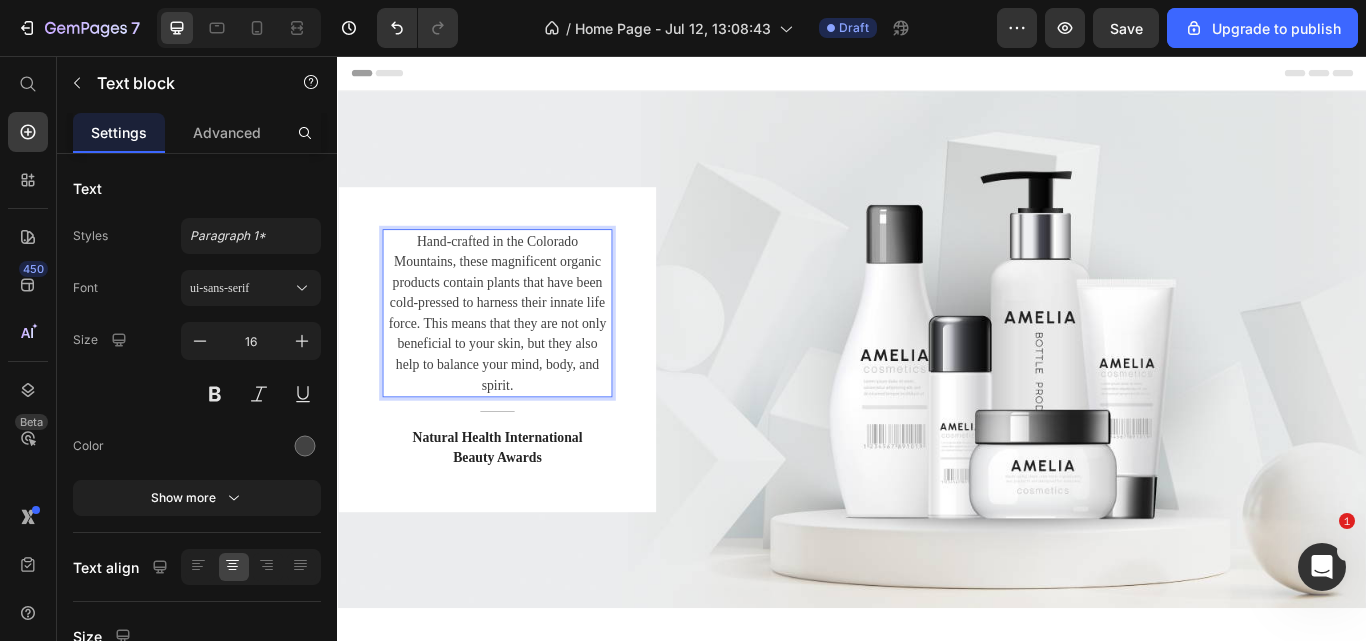click on "Hand-crafted in the Colorado Mountains, these magnificent organic products contain plants that have been cold-pressed to harness their innate life force. This means that they are not only beneficial to your skin, but they also help to balance your mind, body, and spirit." at bounding box center (523, 356) 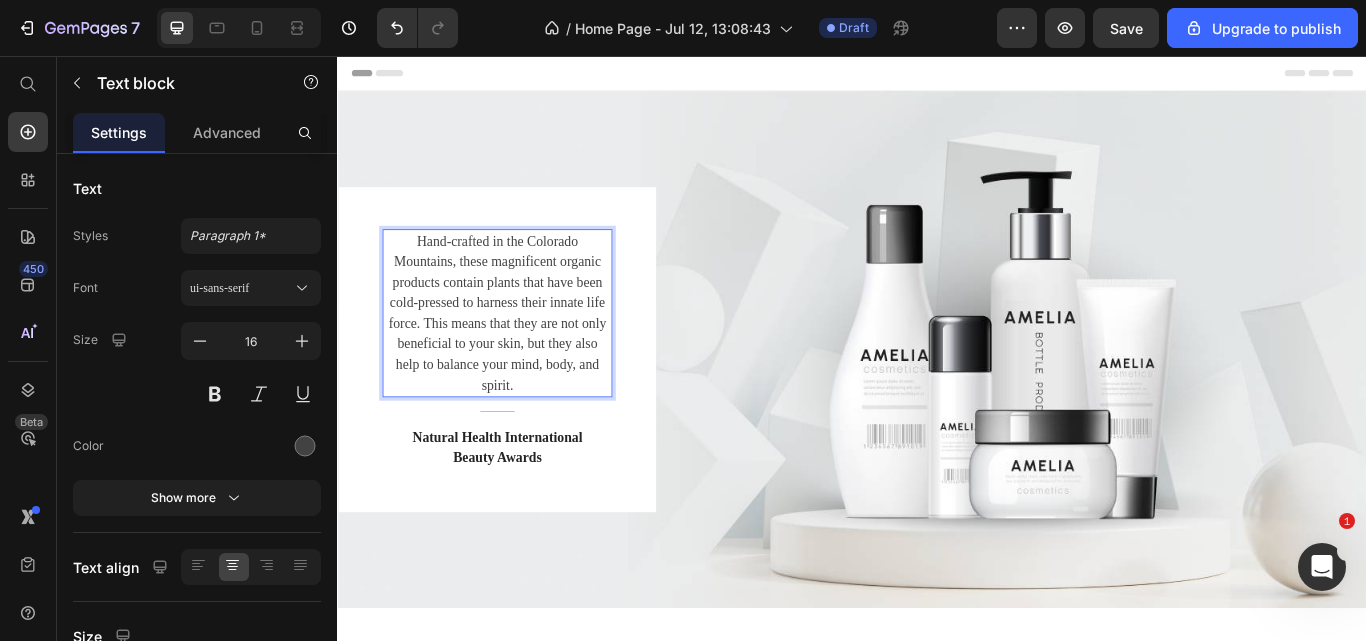 click on "Hand-crafted in the Colorado Mountains, these magnificent organic products contain plants that have been cold-pressed to harness their innate life force. This means that they are not only beneficial to your skin, but they also help to balance your mind, body, and spirit." at bounding box center [523, 356] 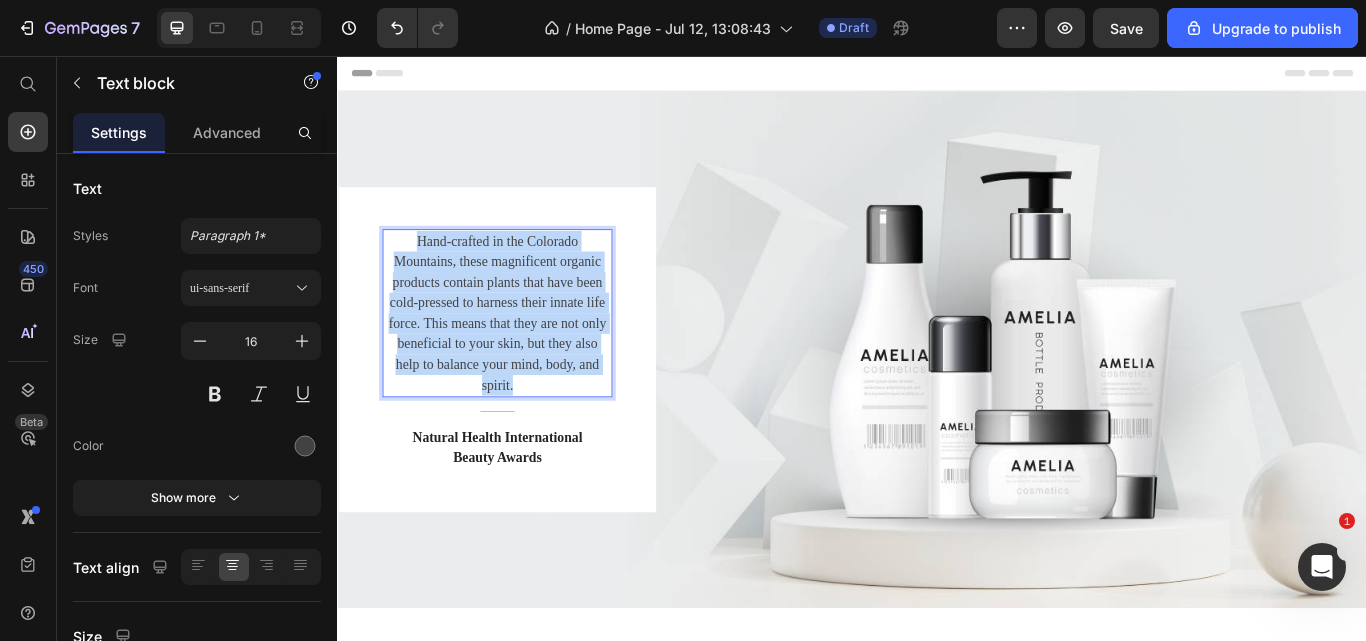 drag, startPoint x: 544, startPoint y: 444, endPoint x: 413, endPoint y: 279, distance: 210.67986 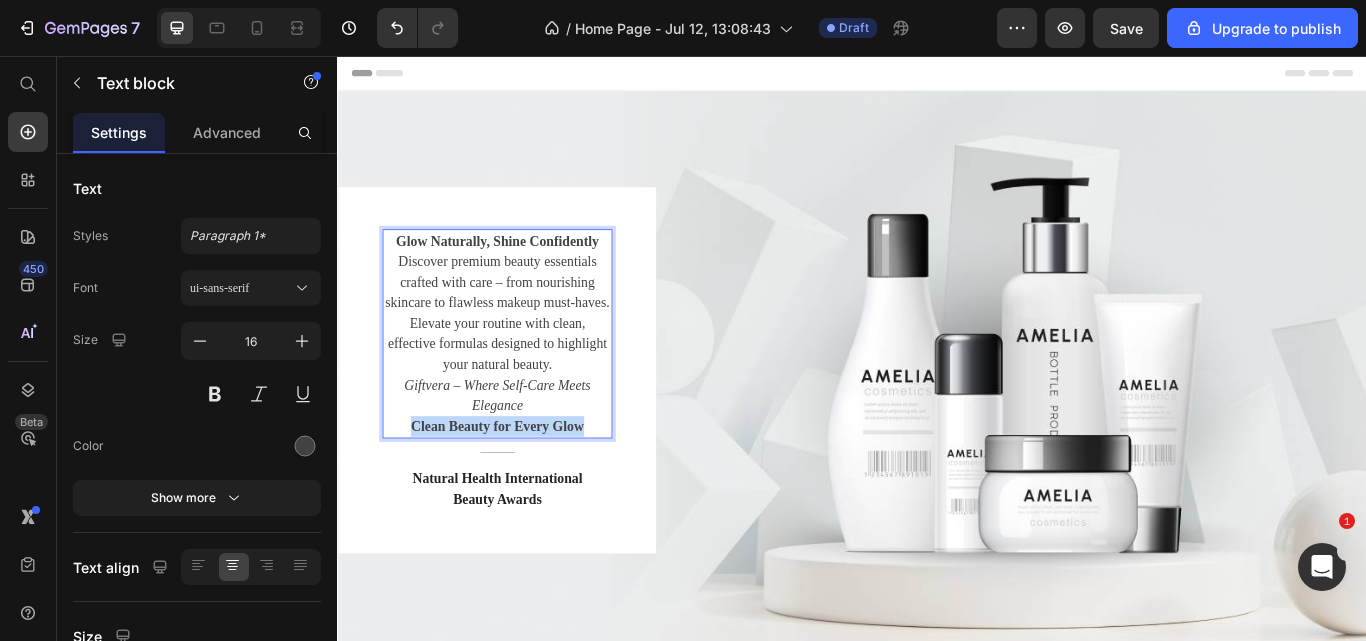 drag, startPoint x: 625, startPoint y: 483, endPoint x: 424, endPoint y: 482, distance: 201.00249 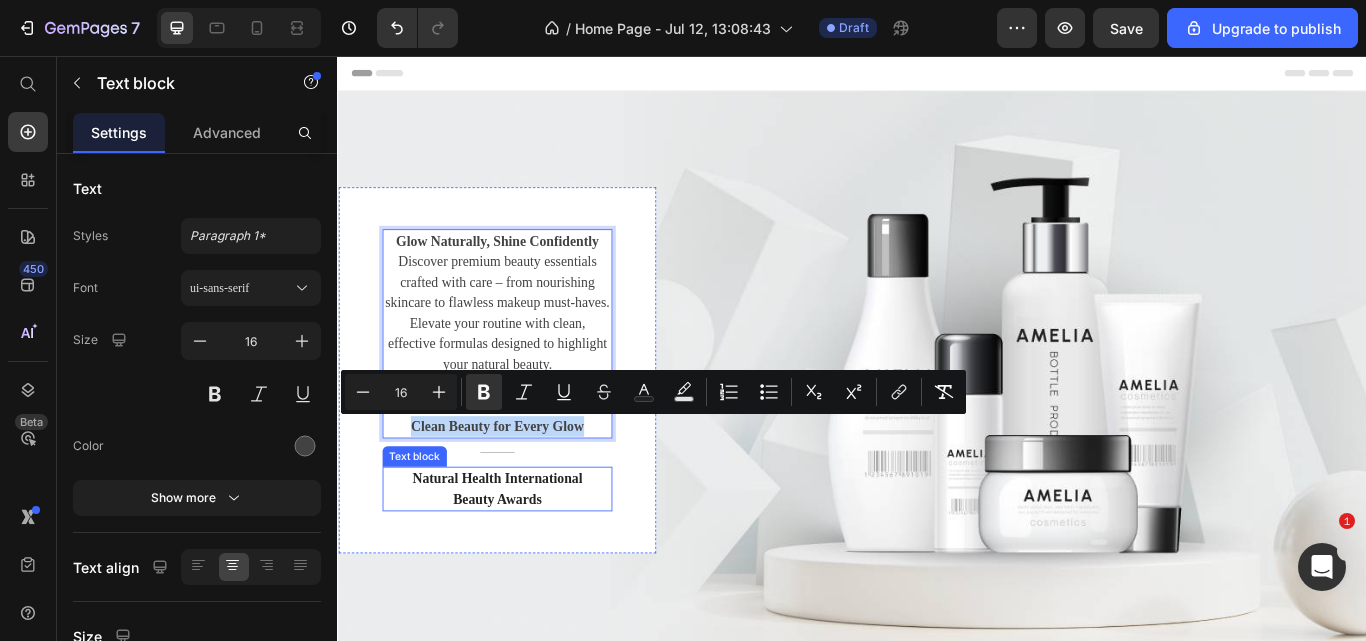 copy on "Clean Beauty for Every Glow" 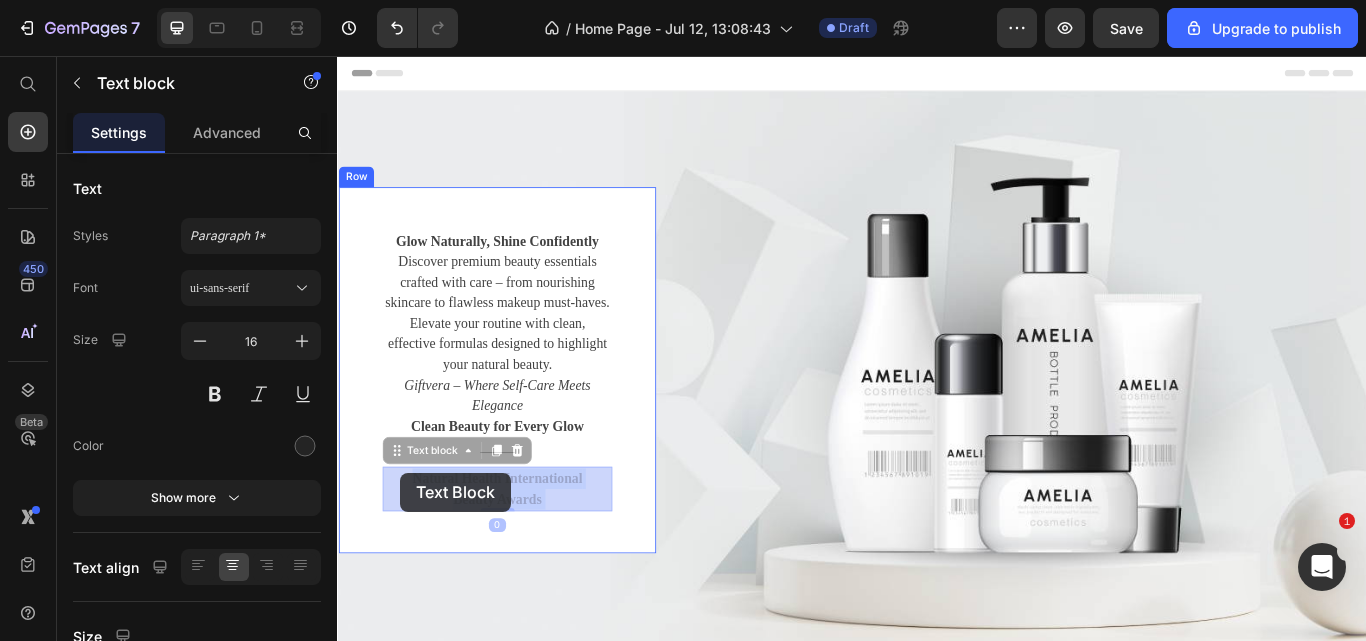 drag, startPoint x: 576, startPoint y: 574, endPoint x: 423, endPoint y: 544, distance: 155.91344 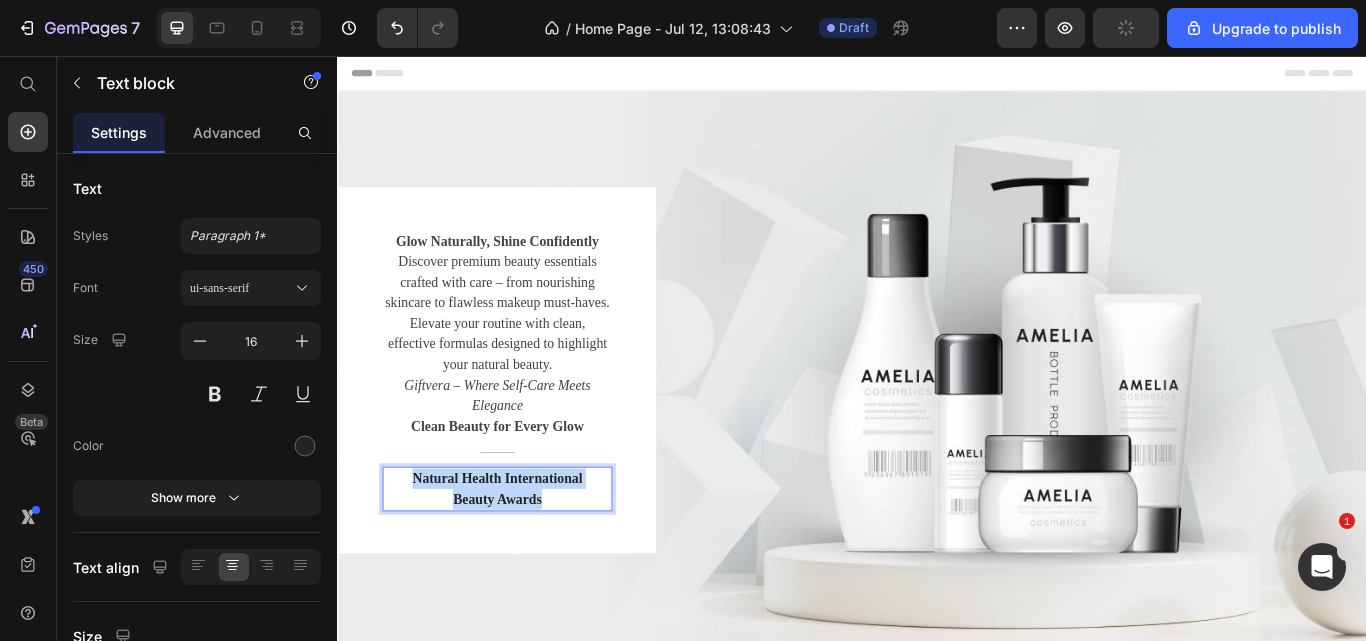 drag, startPoint x: 576, startPoint y: 573, endPoint x: 426, endPoint y: 545, distance: 152.59096 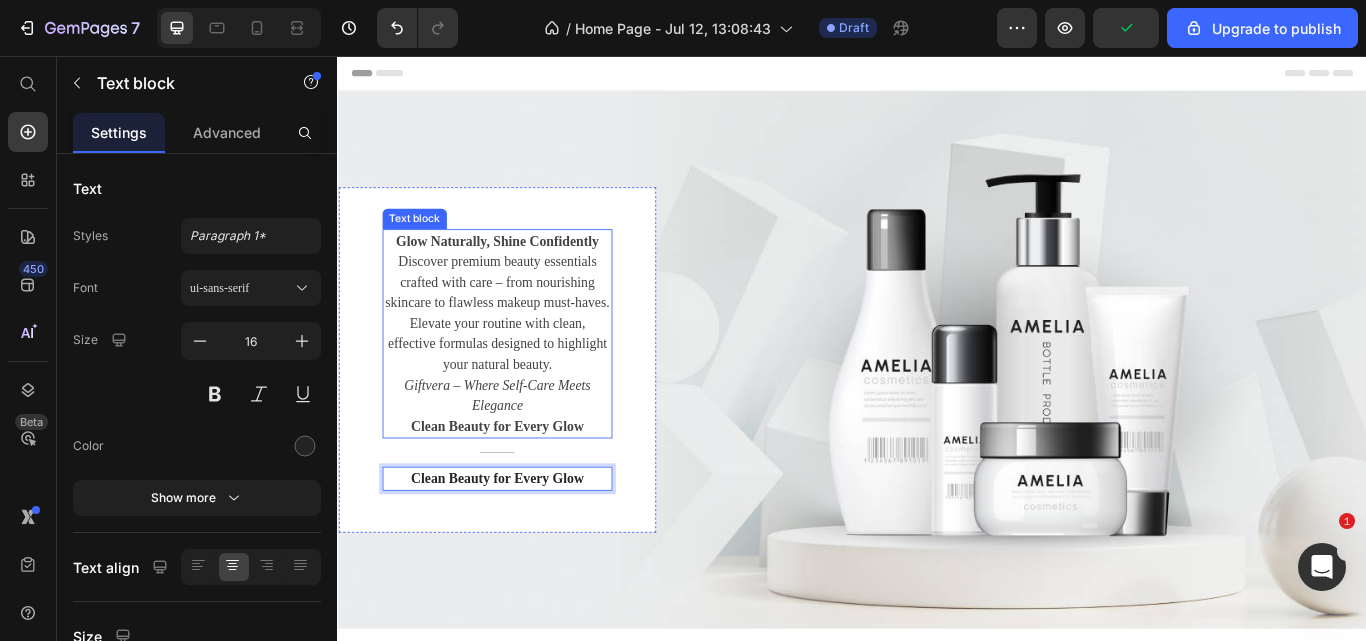 click on "Glow Naturally, Shine Confidently Discover premium beauty essentials crafted with care – from nourishing skincare to flawless makeup must-haves. Elevate your routine with clean, effective formulas designed to highlight your natural beauty. Giftvera – Where Self-Care Meets Elegance" at bounding box center (523, 368) 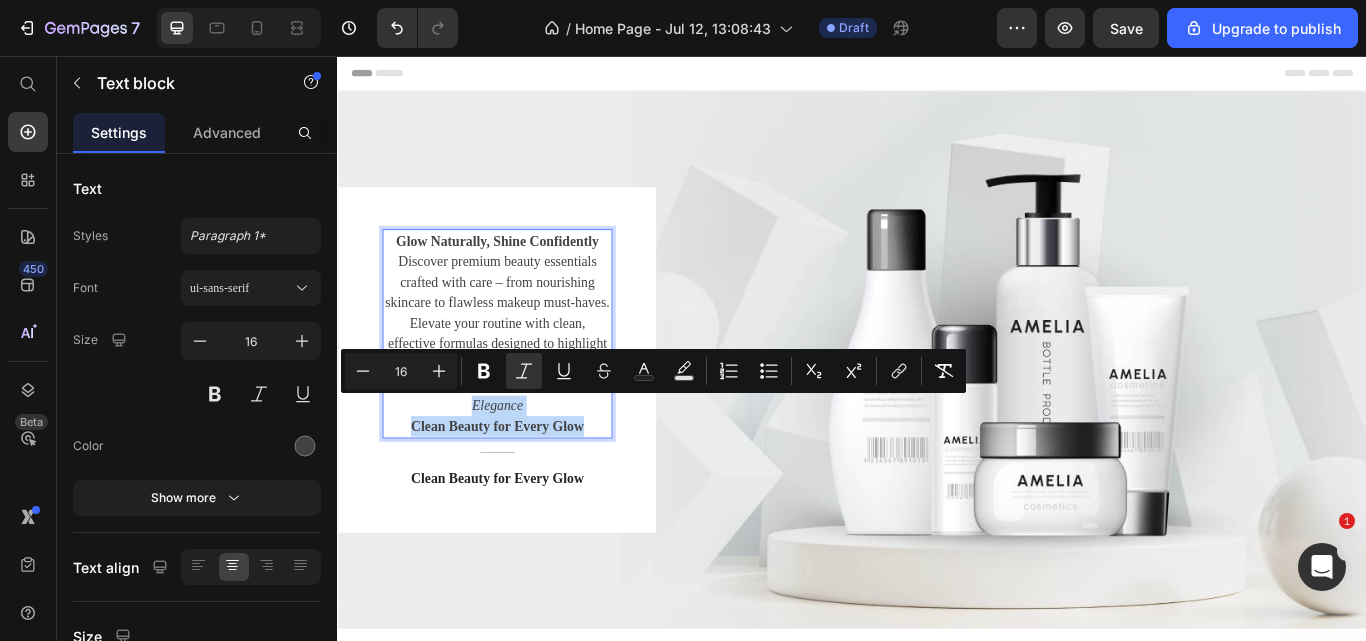 drag, startPoint x: 623, startPoint y: 489, endPoint x: 415, endPoint y: 452, distance: 211.26524 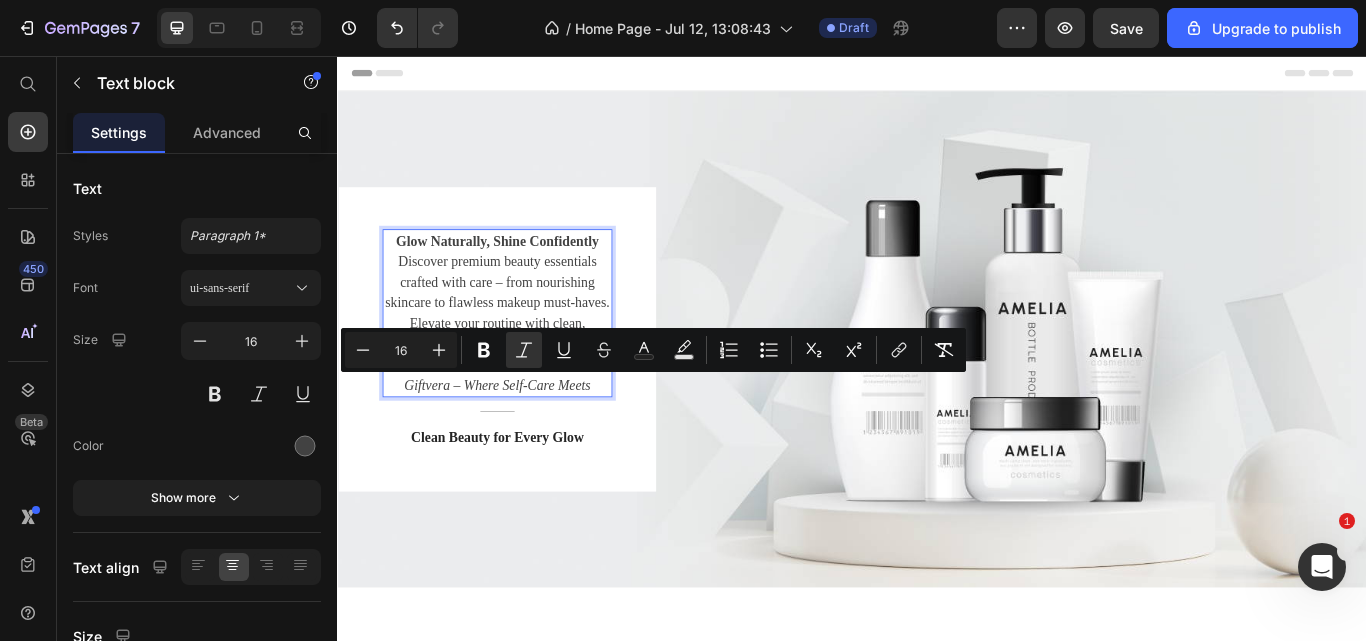 drag, startPoint x: 627, startPoint y: 440, endPoint x: 392, endPoint y: 434, distance: 235.07658 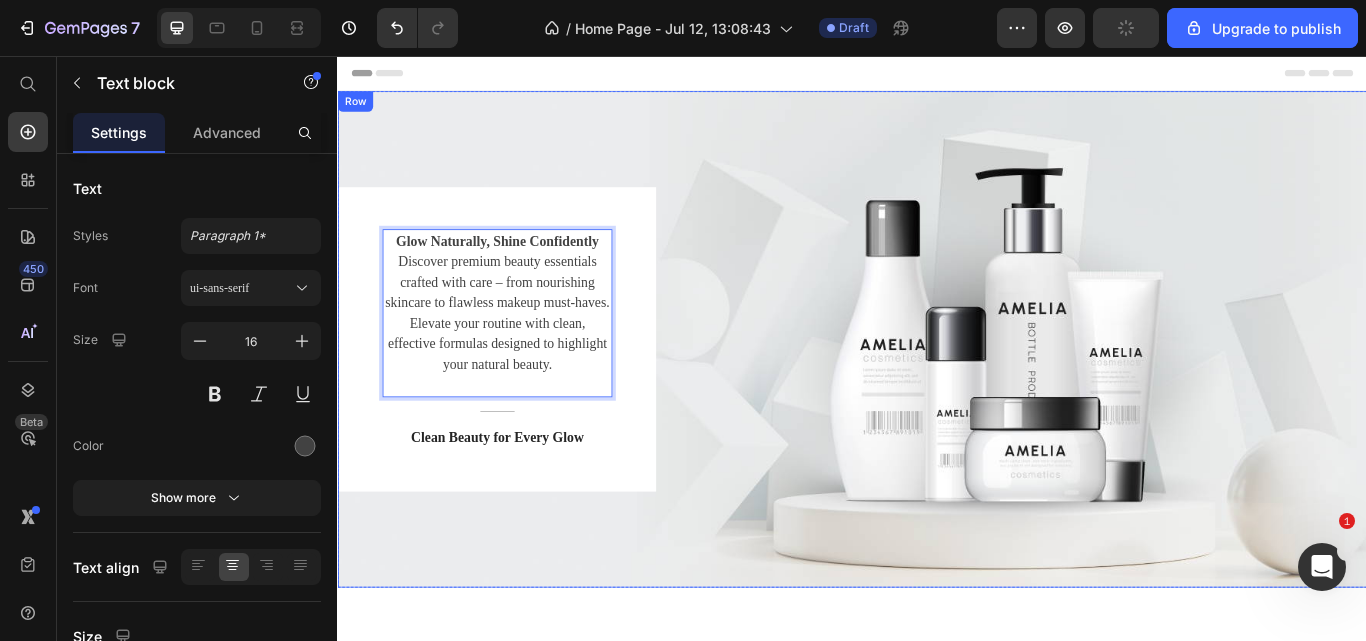click on "Glow Naturally, Shine Confidently Discover premium beauty essentials crafted with care – from nourishing skincare to flawless makeup must-haves. Elevate your routine with clean, effective formulas designed to highlight your natural beauty. Text block   0                Title Line Clean Beauty for Every Glow Text block Row Row" at bounding box center [937, 386] 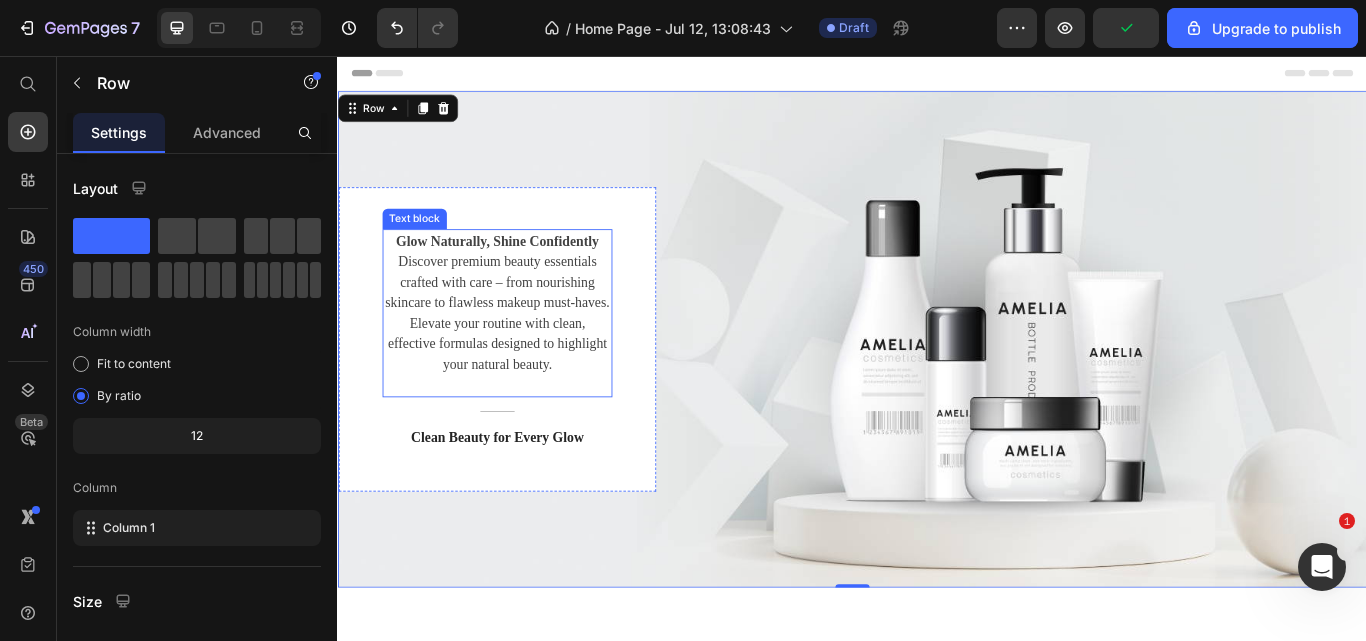 click on "Glow Naturally, Shine Confidently Discover premium beauty essentials crafted with care – from nourishing skincare to flawless makeup must-haves. Elevate your routine with clean, effective formulas designed to highlight your natural beauty." at bounding box center [523, 356] 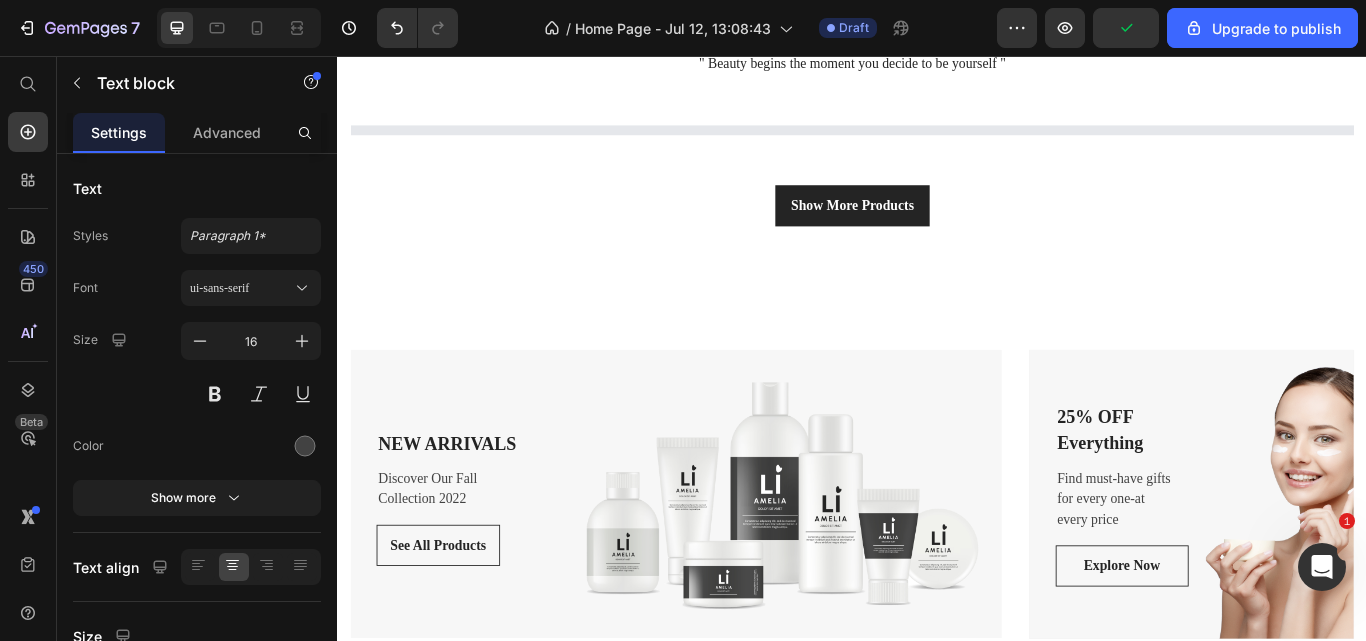 scroll, scrollTop: 1400, scrollLeft: 0, axis: vertical 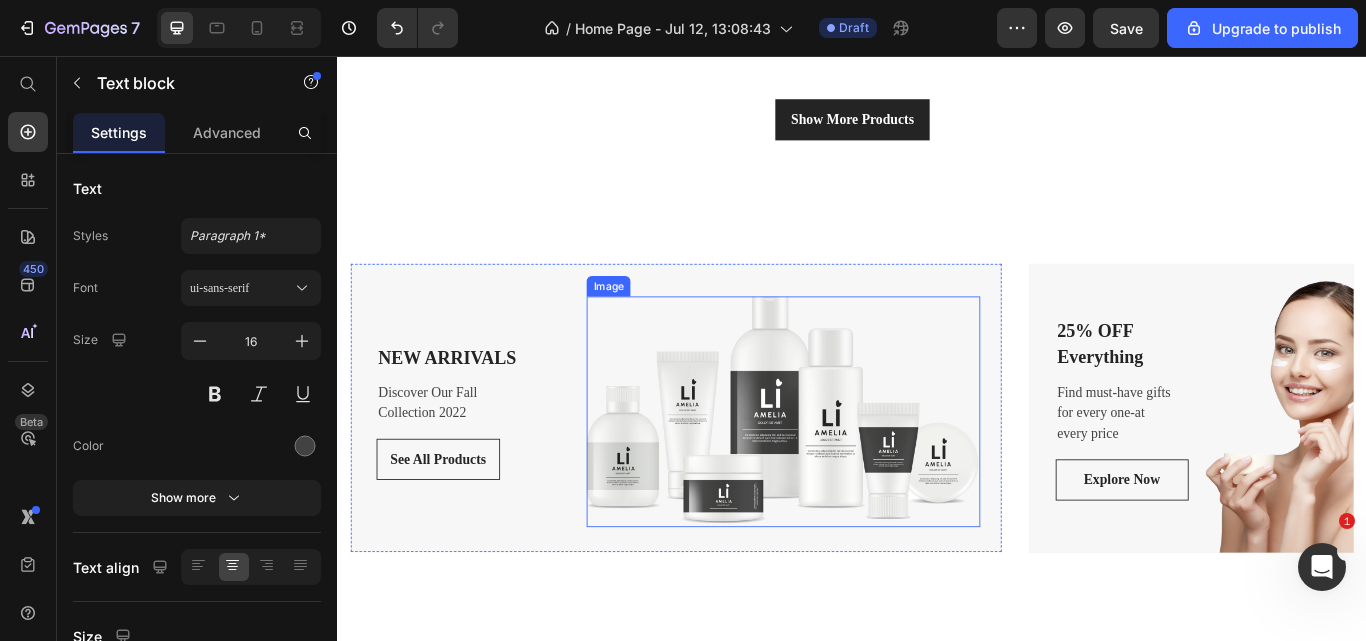 click at bounding box center (856, 471) 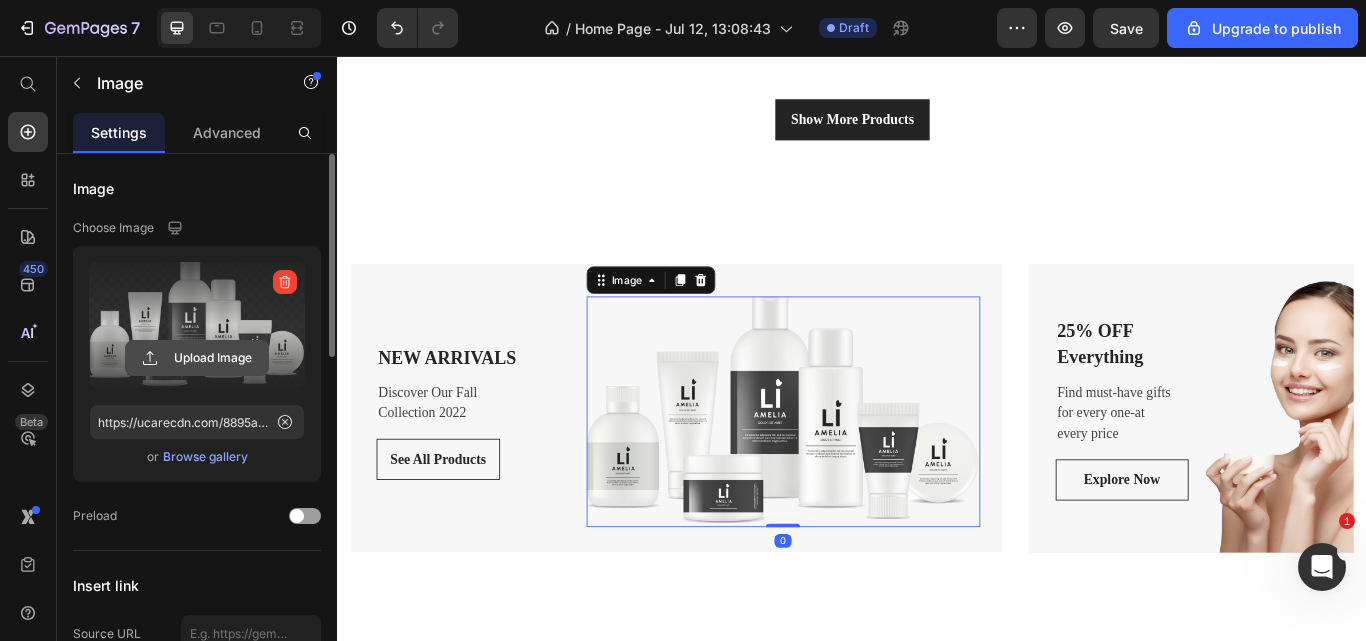 click 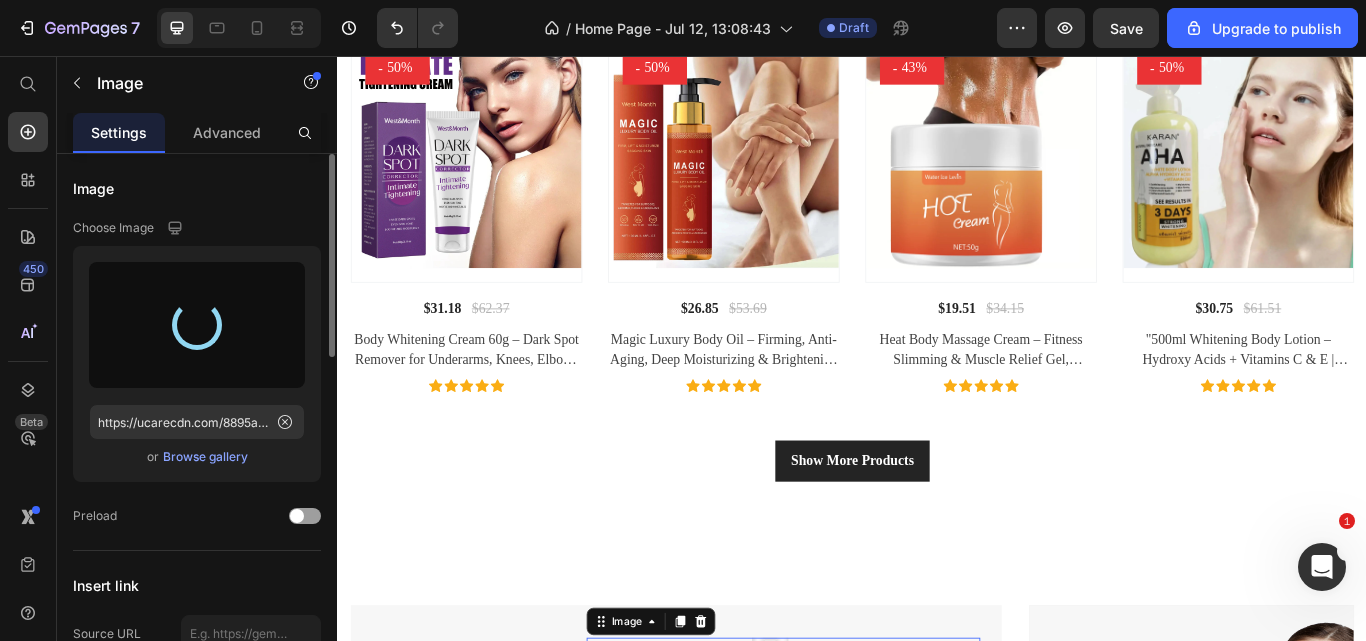 type on "https://cdn.shopify.com/s/files/1/0662/9205/6106/files/gempages_564718857680323749-edac1eb5-c3ec-4983-8981-171da011d30b.png" 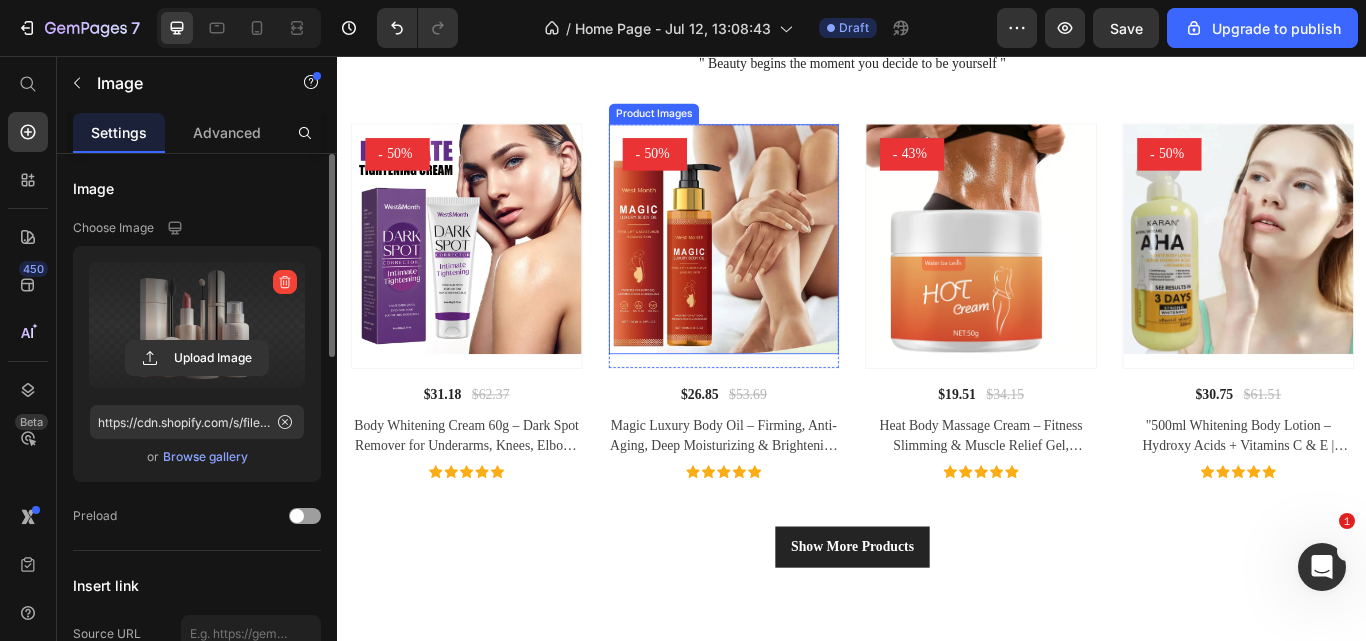 scroll, scrollTop: 2000, scrollLeft: 0, axis: vertical 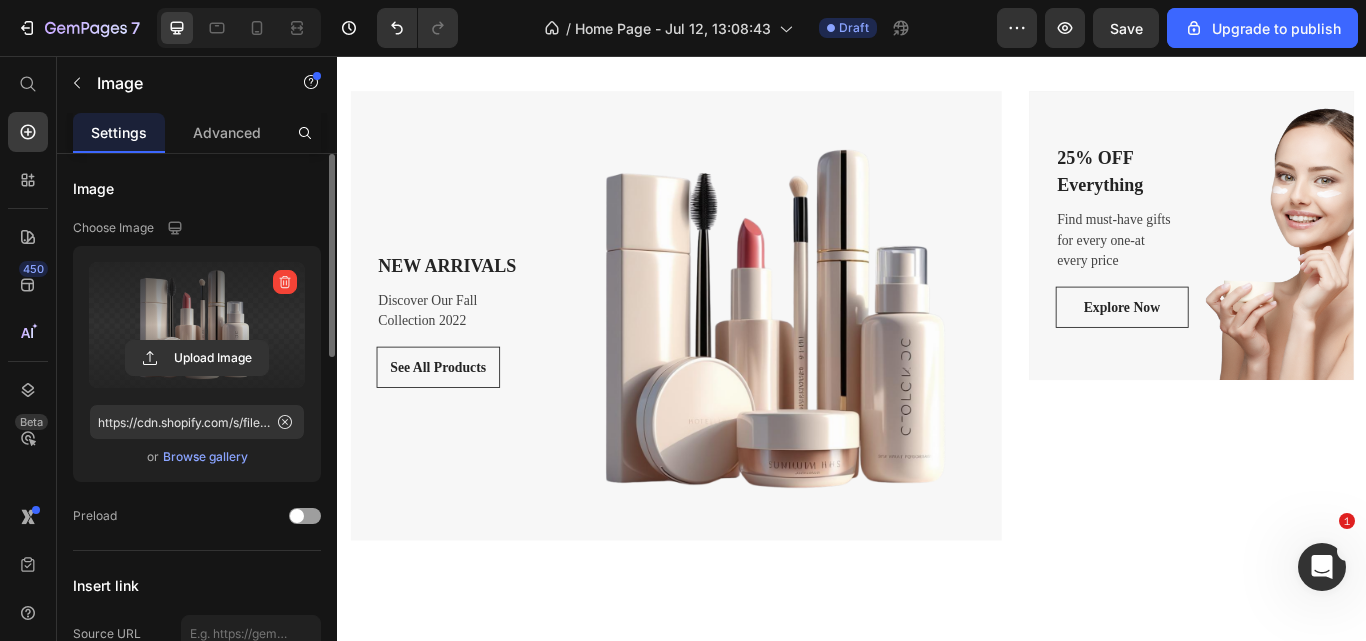 click at bounding box center [856, 363] 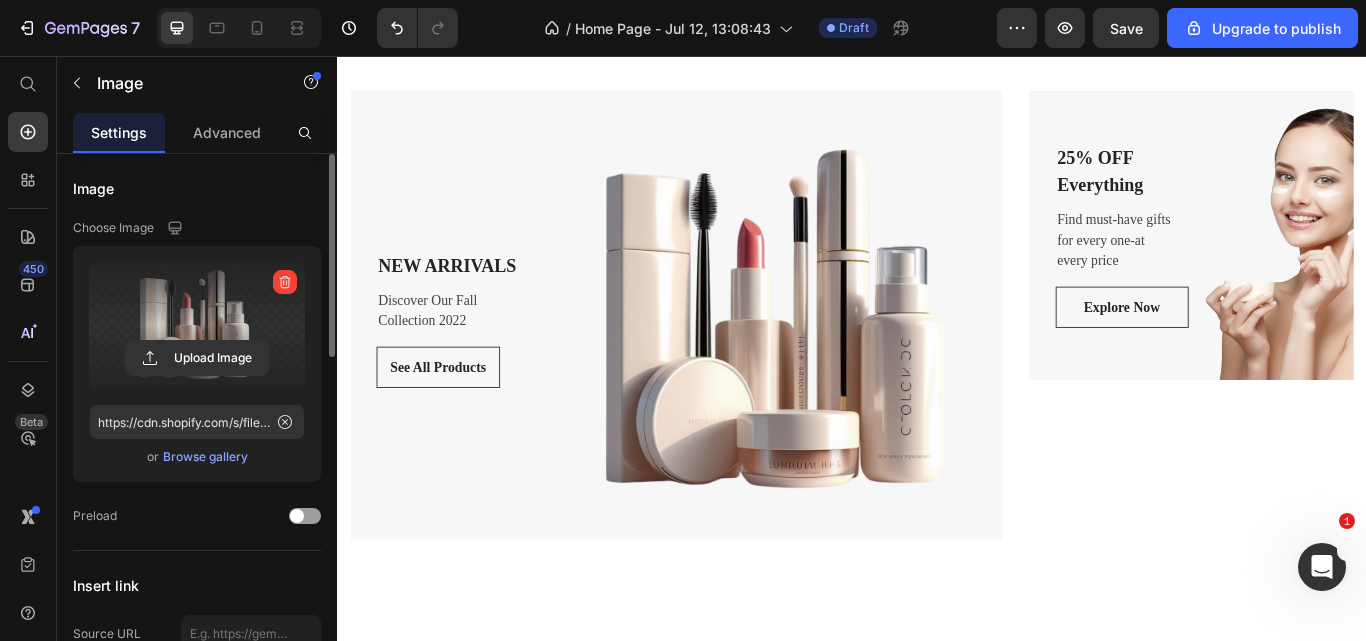 click at bounding box center (856, 363) 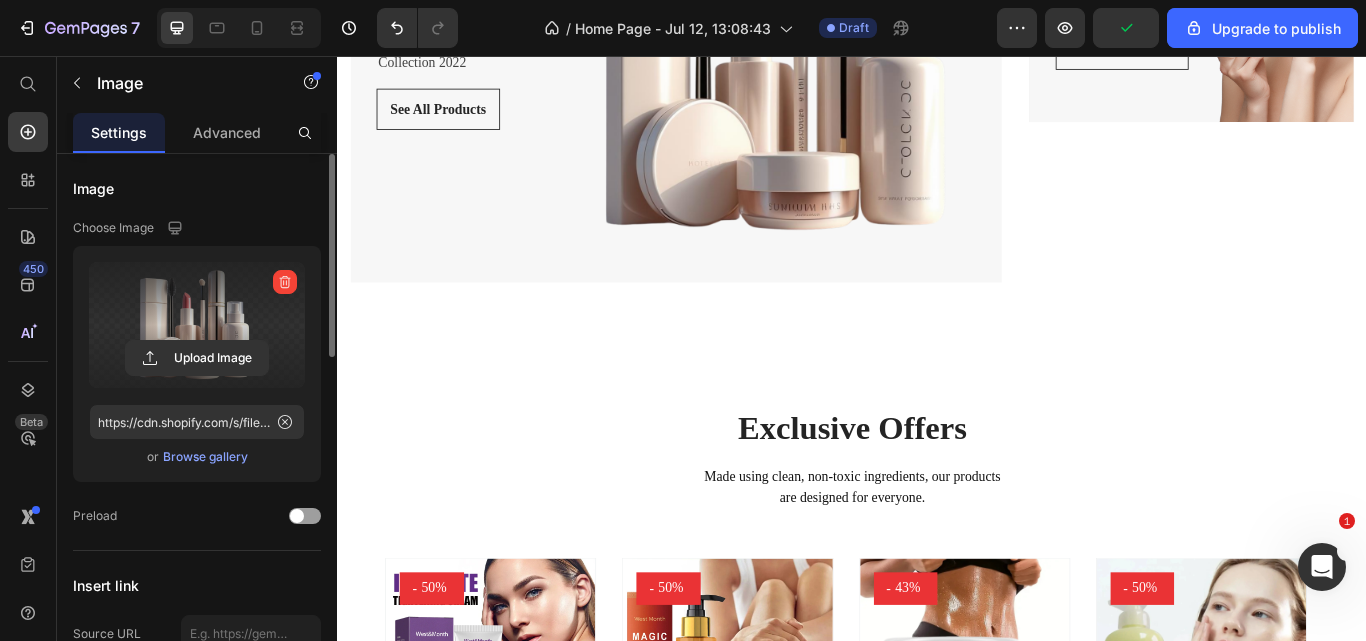 scroll, scrollTop: 2000, scrollLeft: 0, axis: vertical 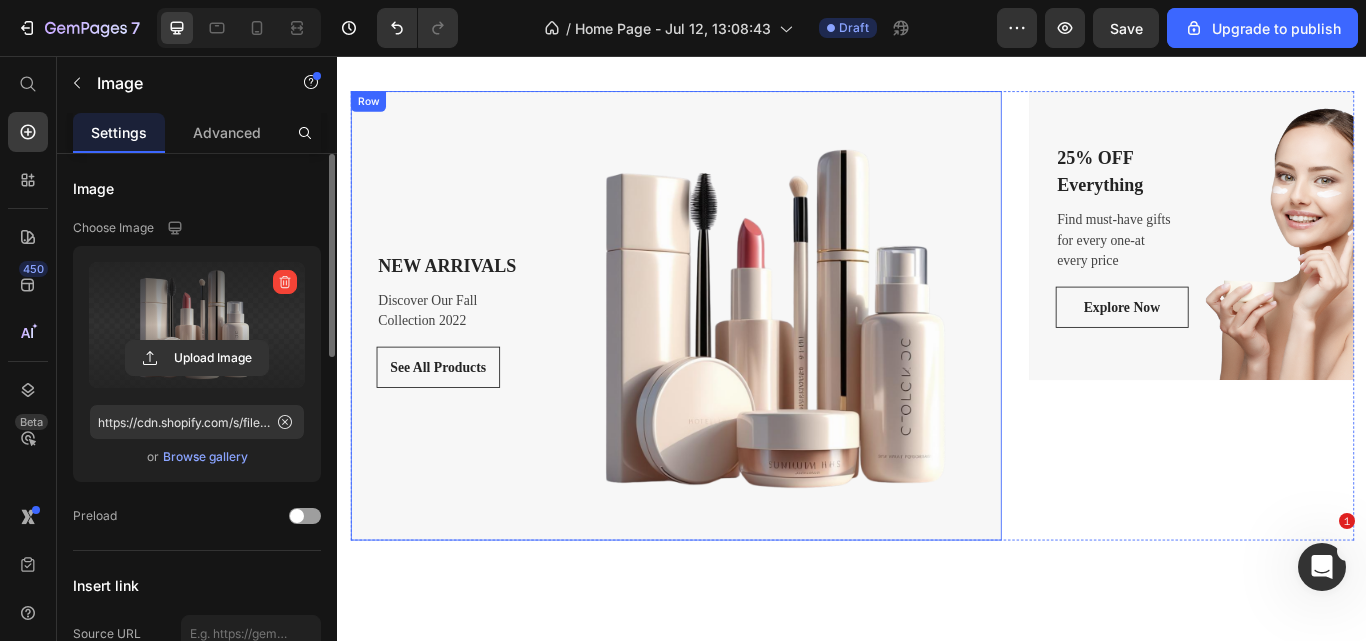 click on "NEW ARRIVALS Text block Discover Our Fall Collection 2022 Text block See All Products Button" at bounding box center (496, 363) 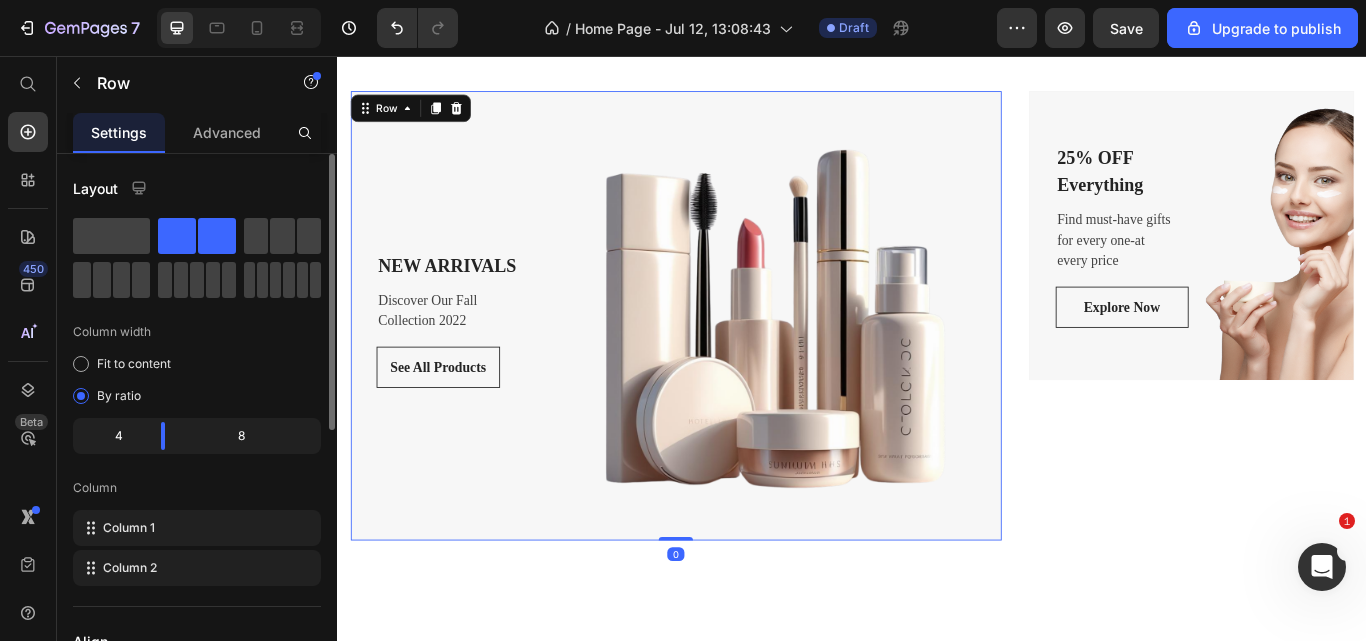 click at bounding box center [856, 363] 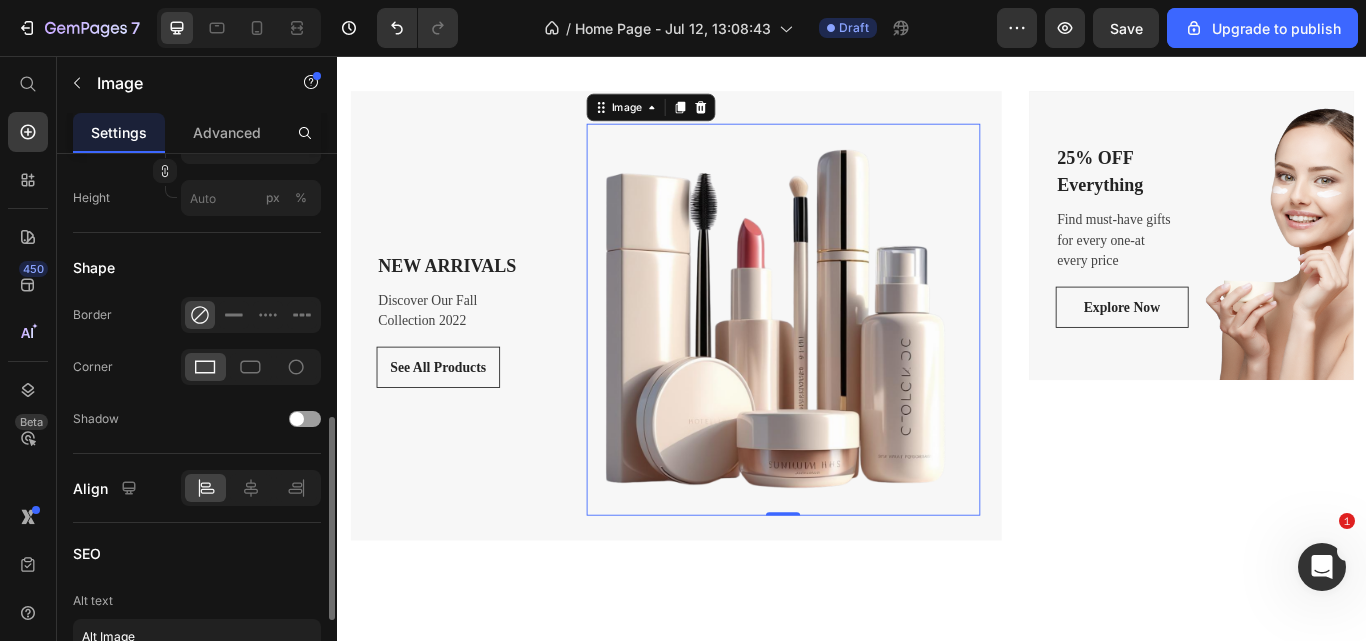 scroll, scrollTop: 600, scrollLeft: 0, axis: vertical 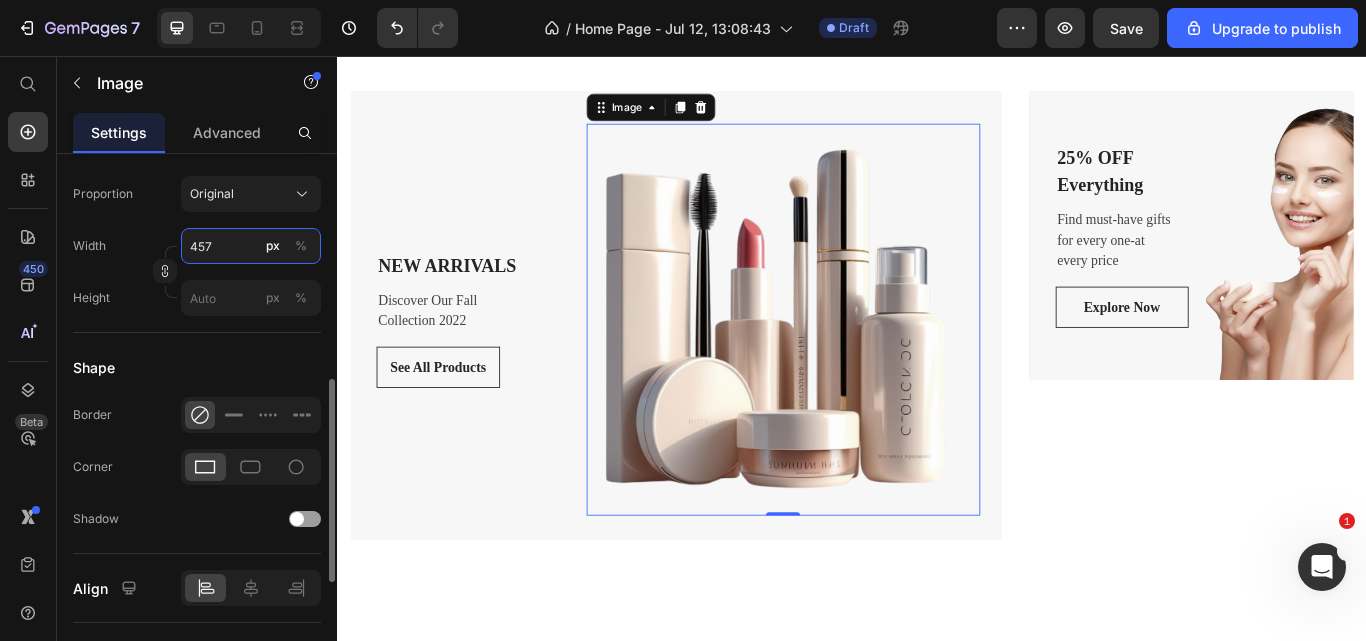 click on "457" at bounding box center [251, 246] 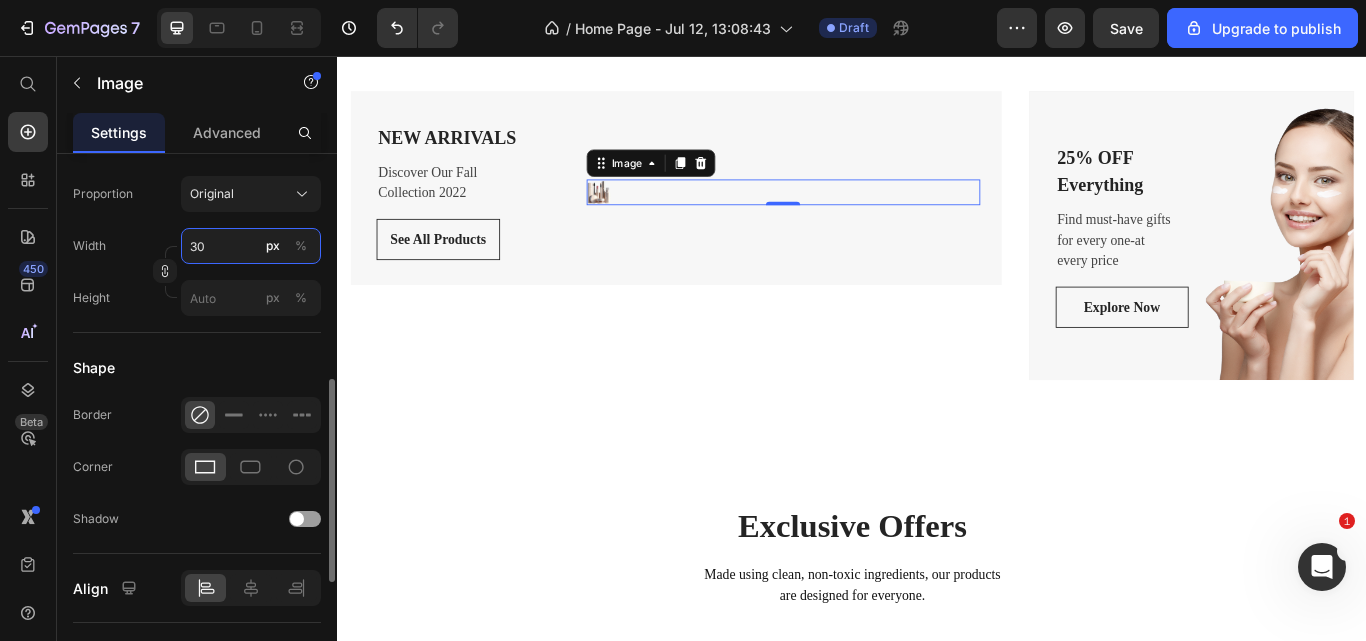 type on "300" 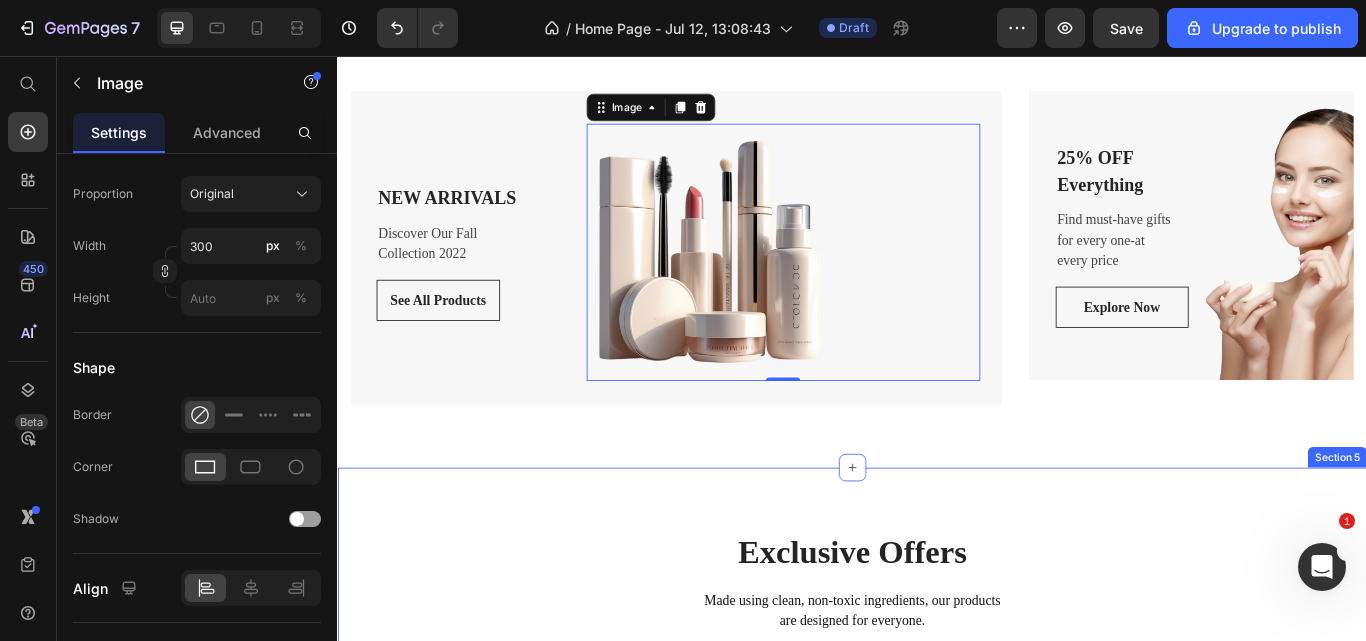 click on "Exclusive Offers Heading Made using clean, non-toxic ingredients, our products  are designed for everyone. Text block Row ` Product Images - 50% (P) Tag Row $31.18 (P) Price $62.37 (P) Price Row Body Whitening Cream 60g – Dark Spot Remover for Underarms, Knees, Elbows | Skin Lightening & Moisturizing Lotion (P) Title                Icon                Icon                Icon                Icon                Icon Icon List Hoz Product Images - 50% (P) Tag Row $26.85 (P) Price $53.69 (P) Price Row Magic Luxury Body Oil – Firming, Anti-Aging, Deep Moisturizing & Brightening Nourishing Oil for Smooth Radiant Skin (P) Title                Icon                Icon                Icon                Icon                Icon Icon List Hoz Product Images - 43% (P) Tag Row $19.51 (P) Price $34.15 (P) Price Row Heat Body Massage Cream – Fitness Slimming & Muscle Relief Gel, Enhances Workout Results, 50g (P) Title                Icon                Icon                Icon                Icon                - `" at bounding box center [937, 892] 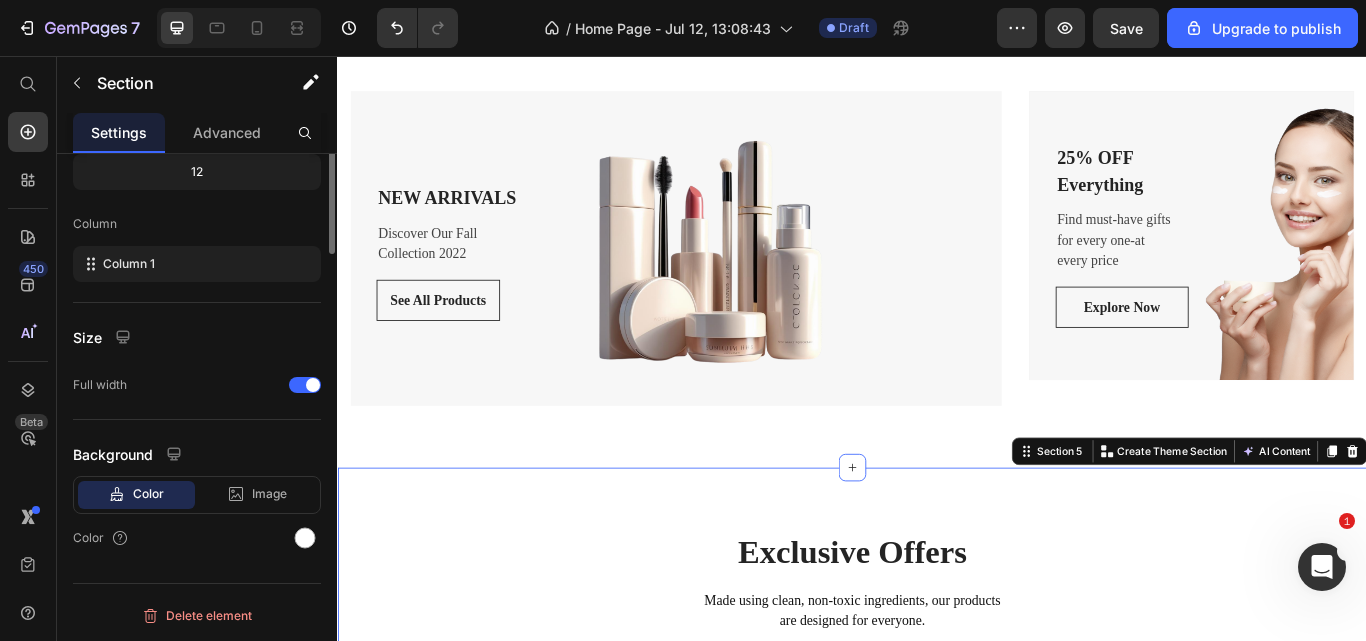 scroll, scrollTop: 0, scrollLeft: 0, axis: both 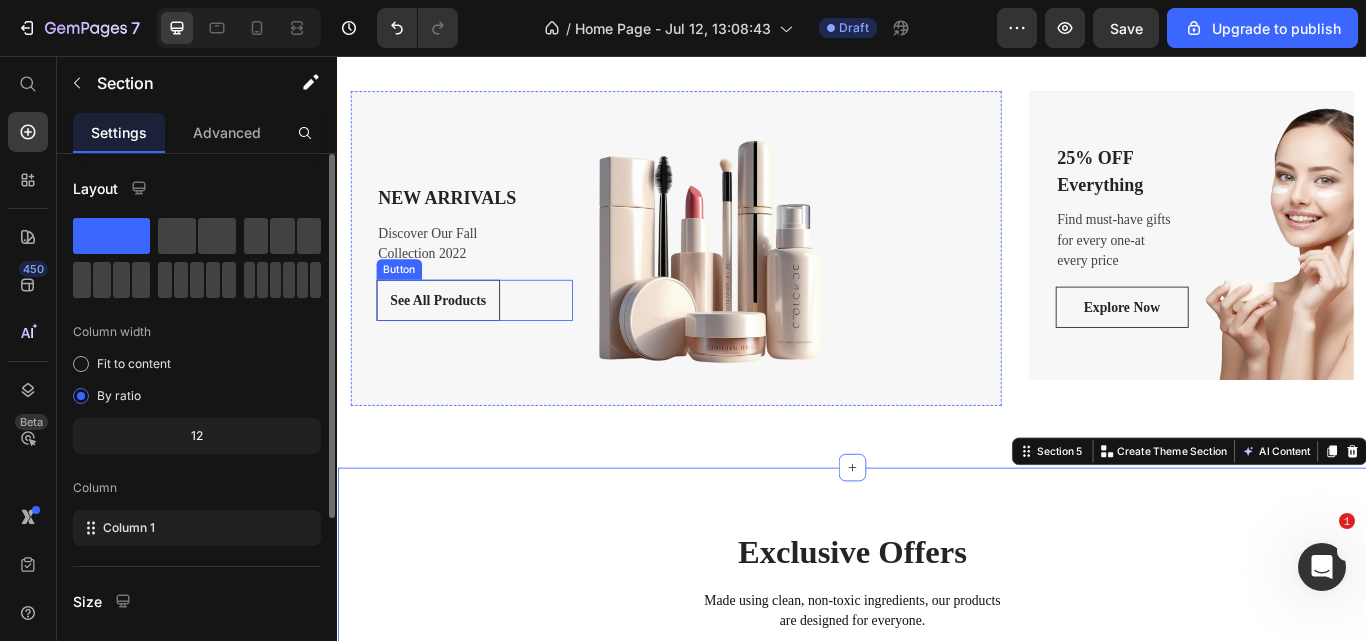click at bounding box center [856, 285] 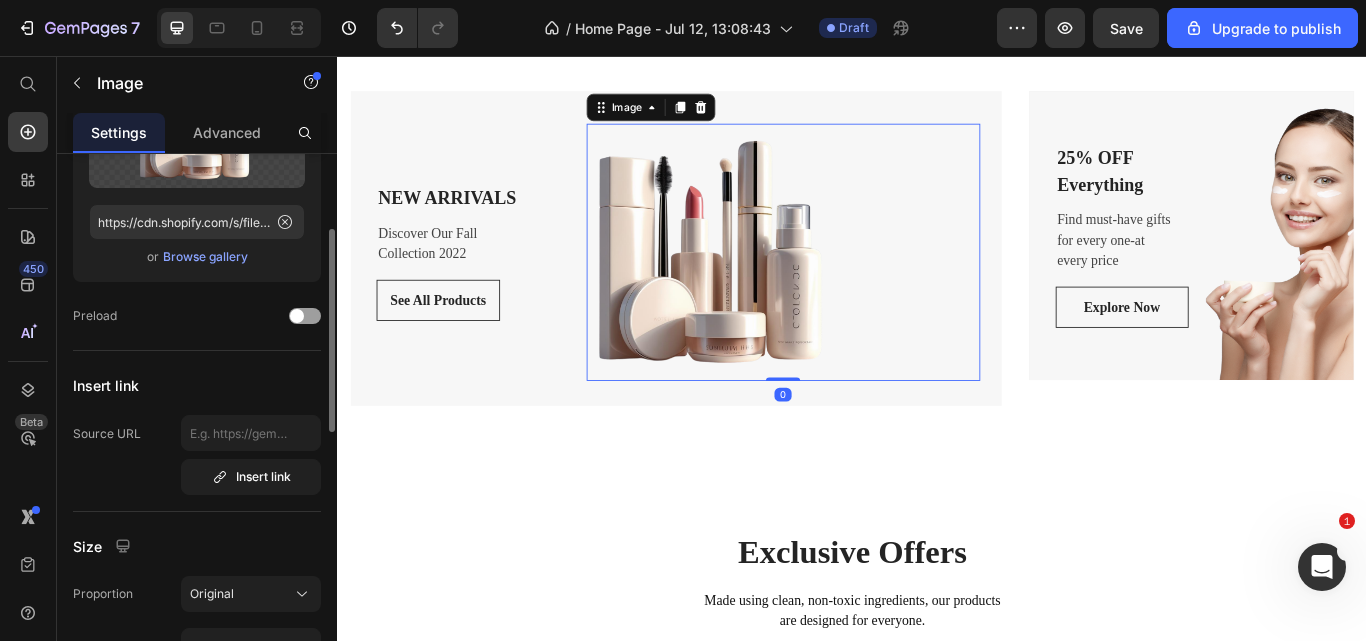 scroll, scrollTop: 300, scrollLeft: 0, axis: vertical 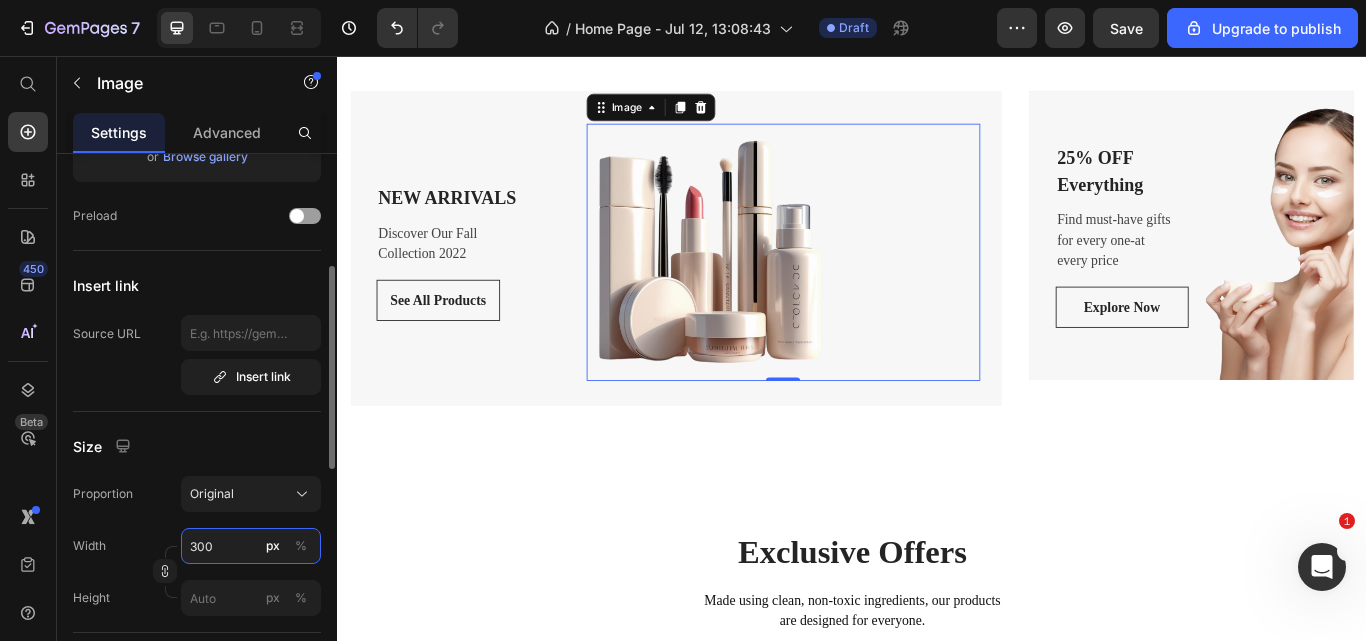 click on "300" at bounding box center [251, 546] 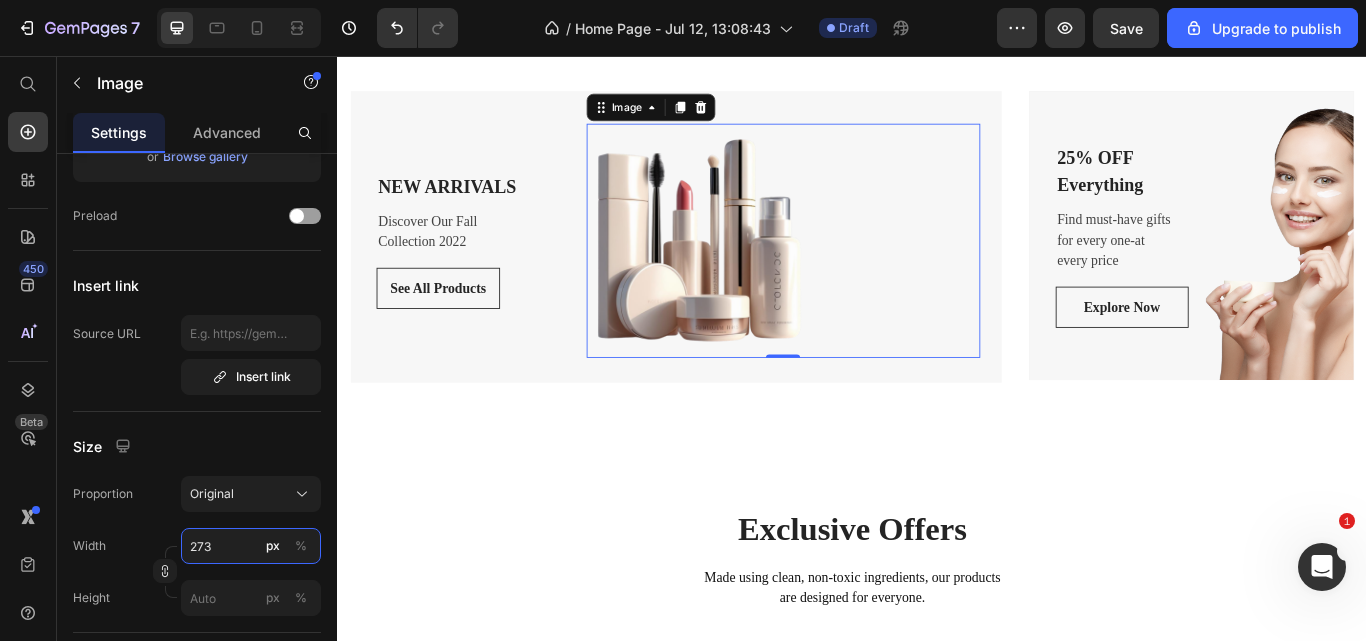 type on "273" 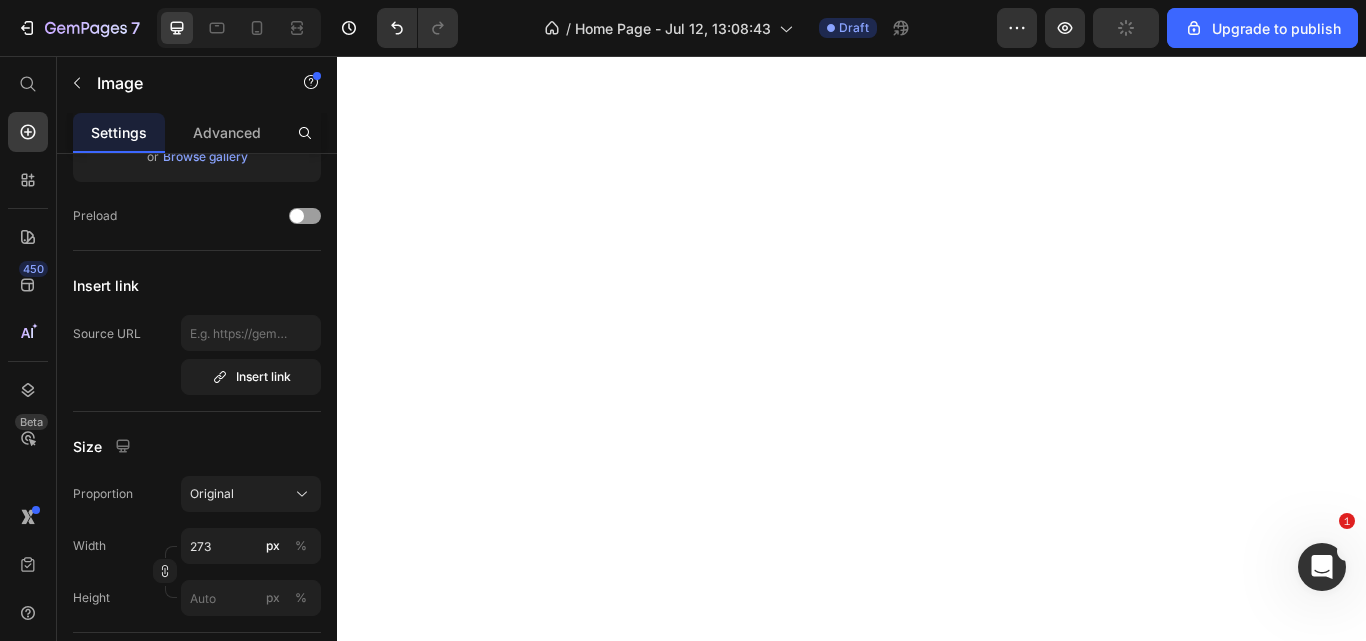 scroll, scrollTop: 500, scrollLeft: 0, axis: vertical 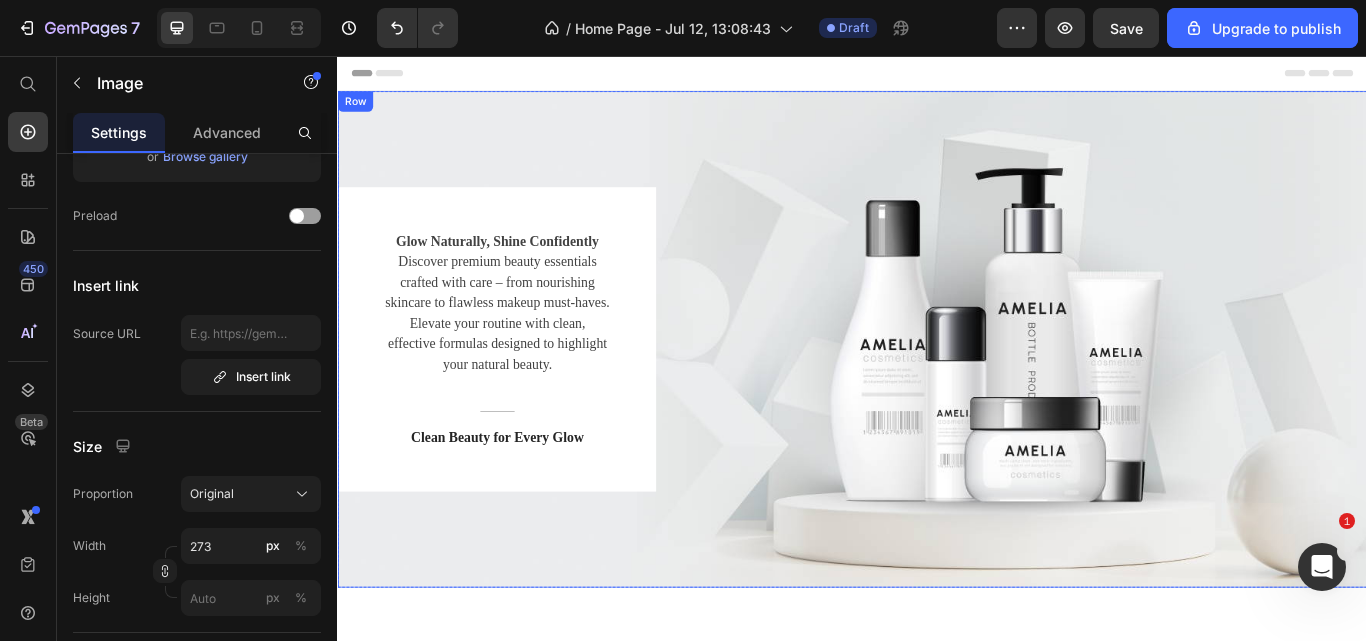 click on "Glow Naturally, Shine Confidently Discover premium beauty essentials crafted with care – from nourishing skincare to flawless makeup must-haves. Elevate your routine with clean, effective formulas designed to highlight your natural beauty.   Text block                Title Line Clean Beauty for Every Glow Text block Row" at bounding box center (937, 386) 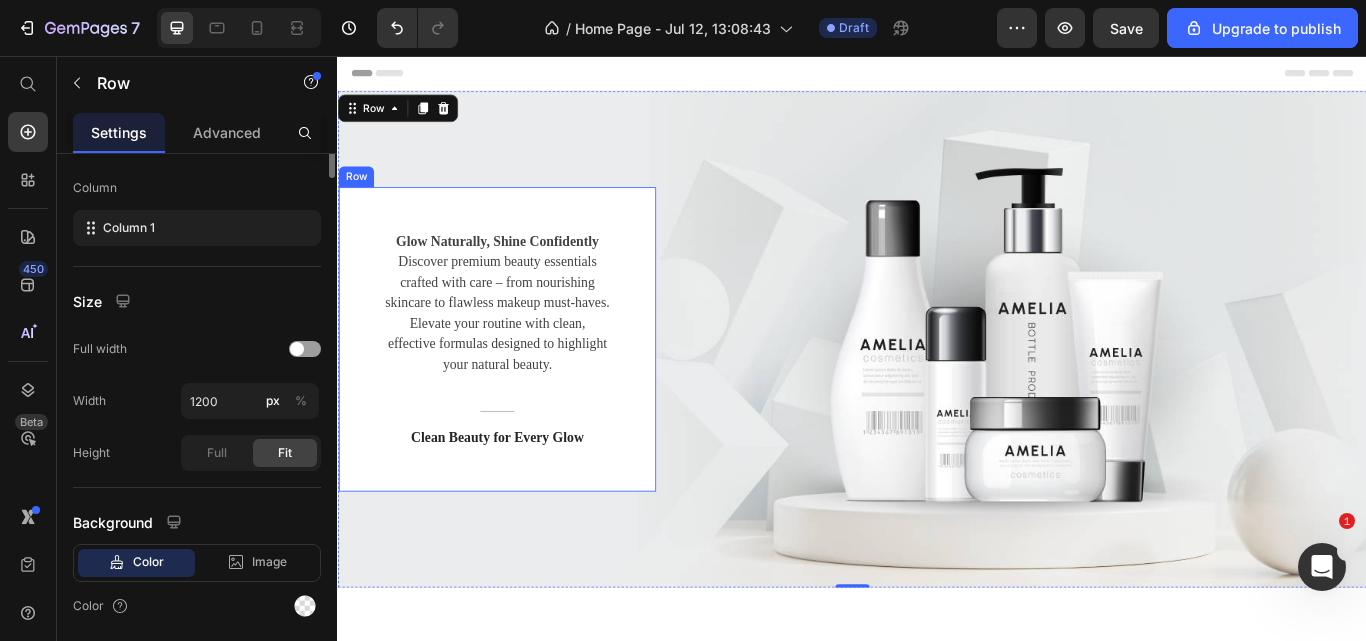 scroll, scrollTop: 0, scrollLeft: 0, axis: both 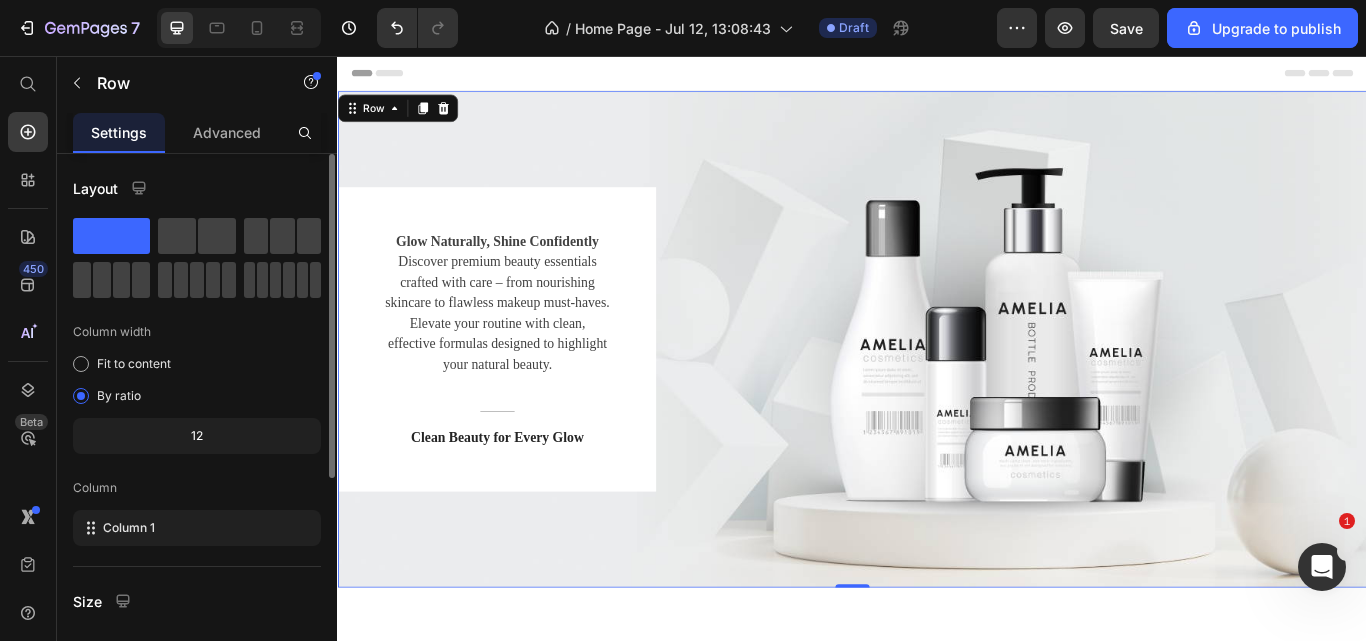 click on "Glow Naturally, Shine Confidently Discover premium beauty essentials crafted with care – from nourishing skincare to flawless makeup must-haves. Elevate your routine with clean, effective formulas designed to highlight your natural beauty.   Text block                Title Line Clean Beauty for Every Glow Text block Row" at bounding box center [937, 386] 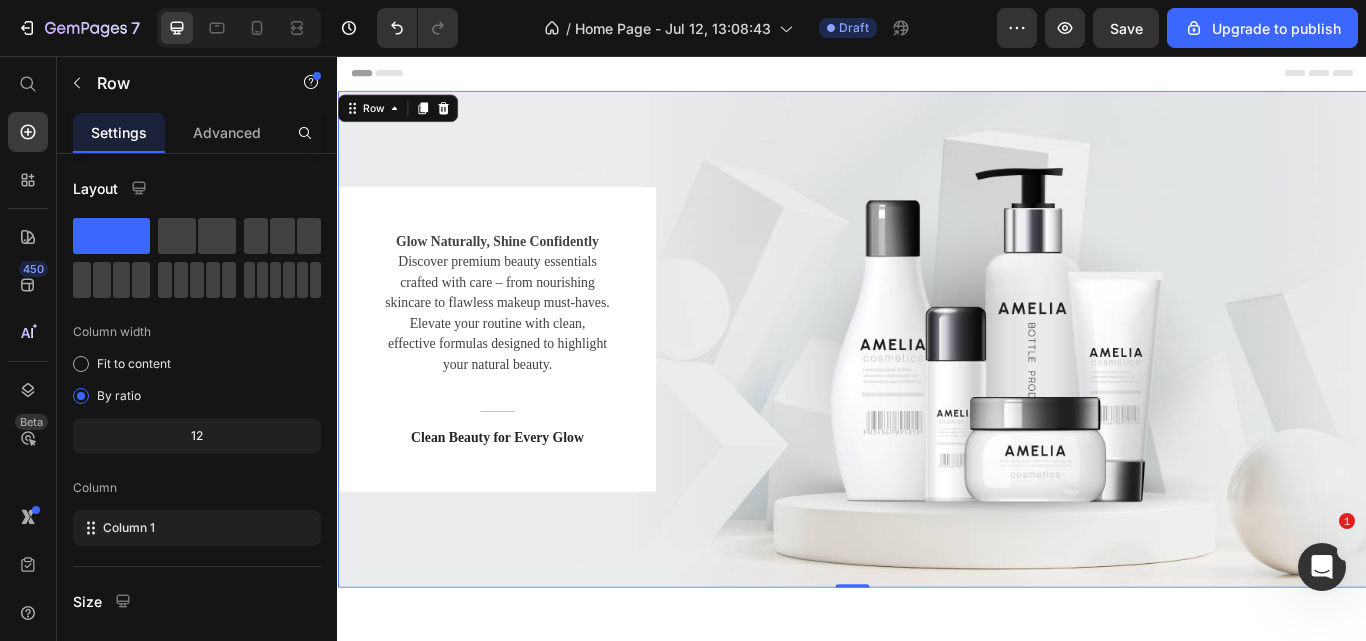 click on "Row" at bounding box center [407, 117] 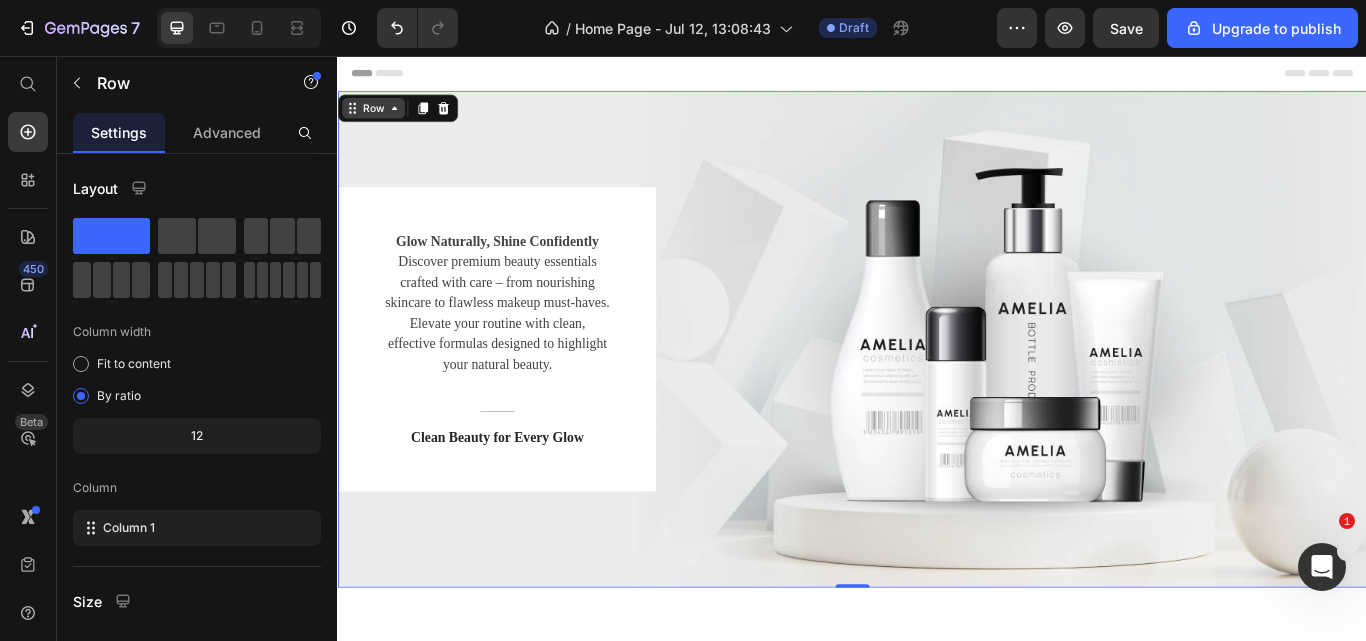 click on "Row" at bounding box center (378, 117) 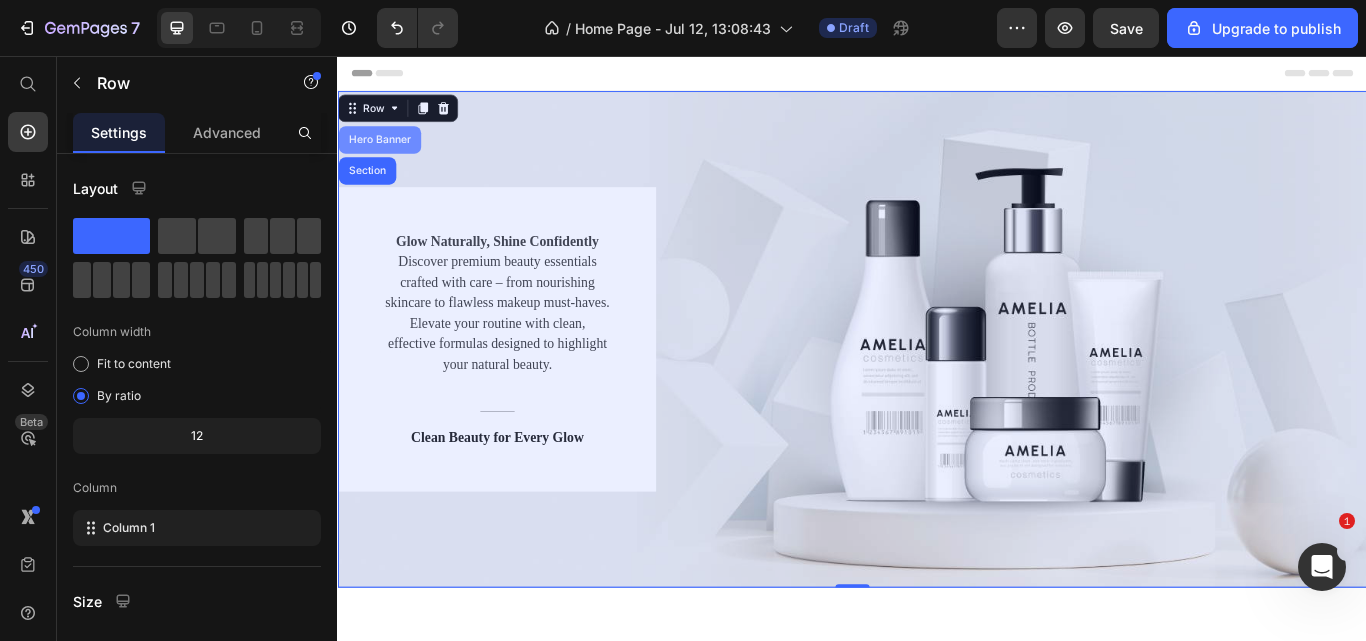 click on "Hero Banner" at bounding box center [386, 154] 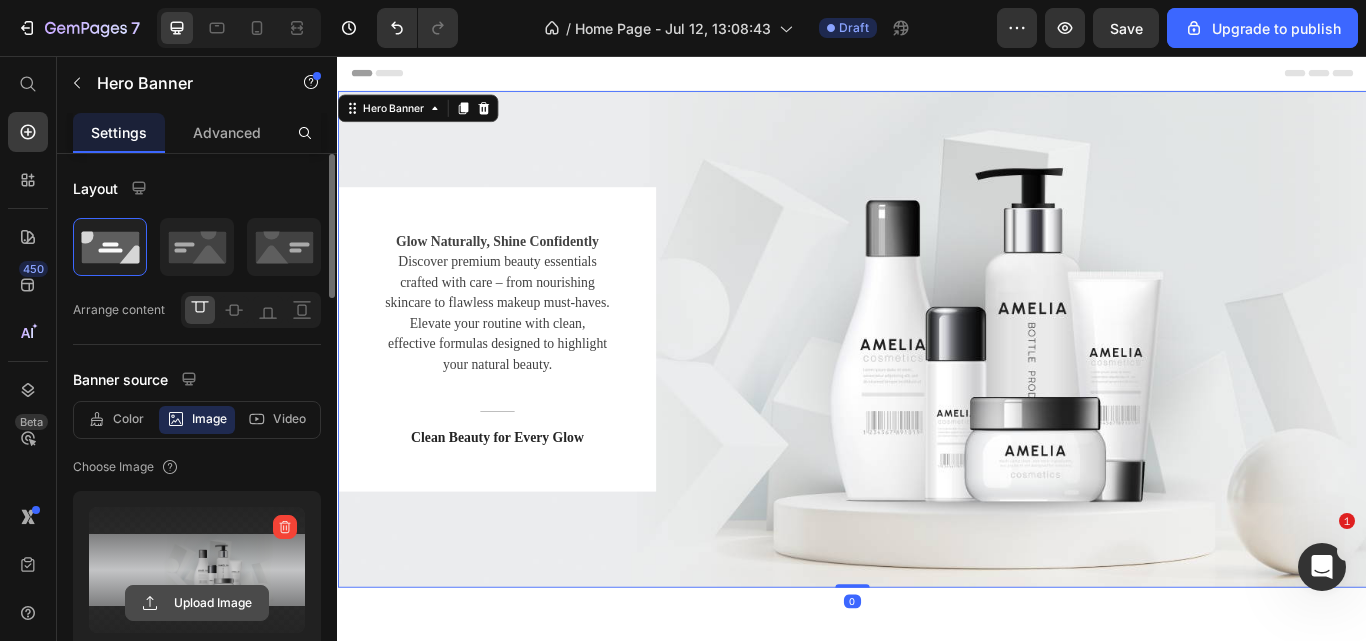 click 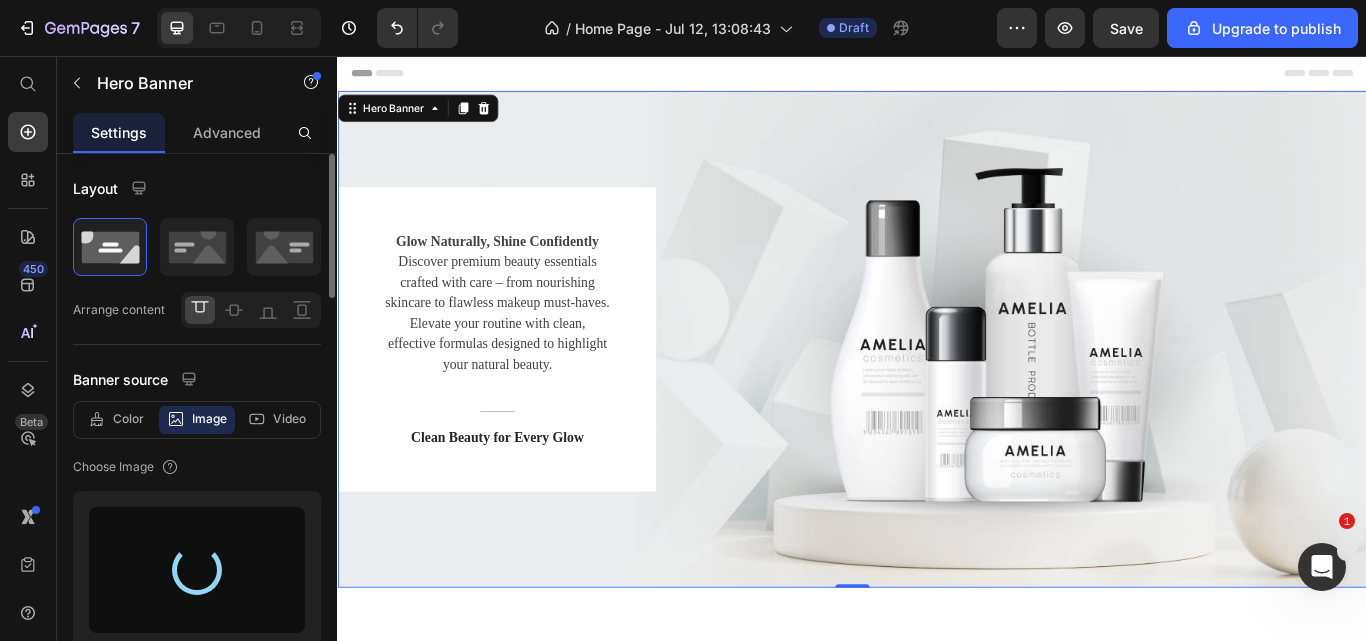 type on "https://cdn.shopify.com/s/files/1/0662/9205/6106/files/gempages_564718857680323749-908249ba-b95d-40d9-b72e-79fff8e156bc.png" 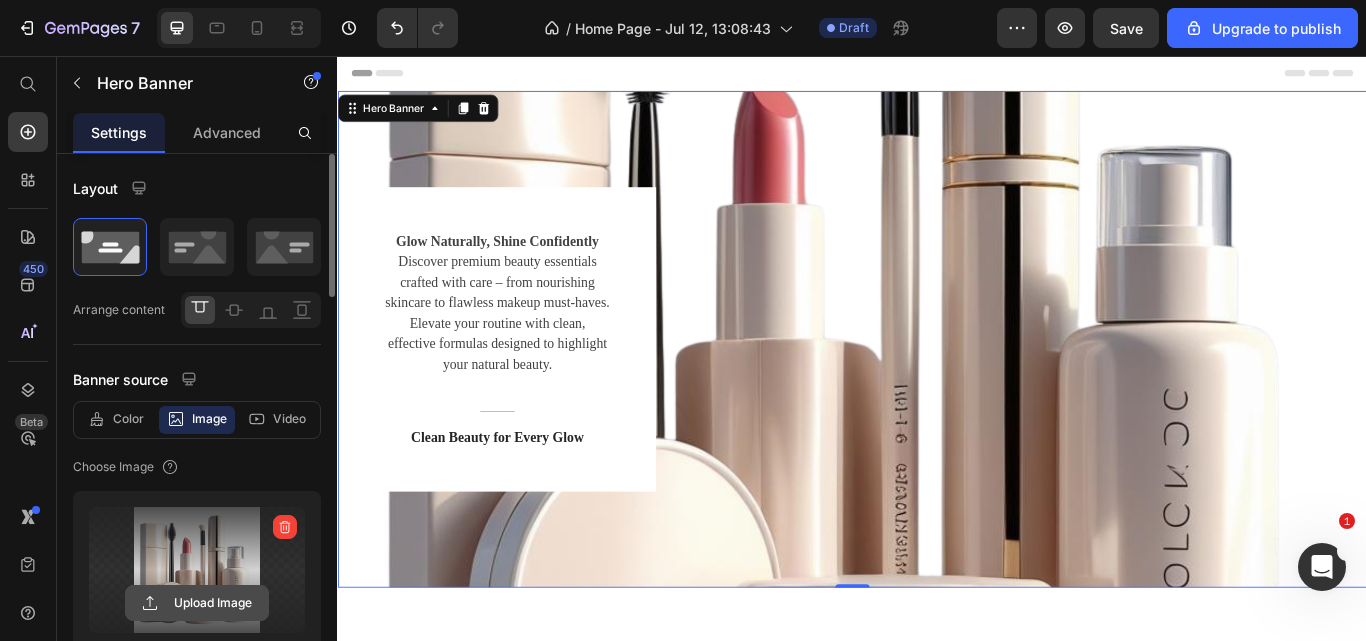 click 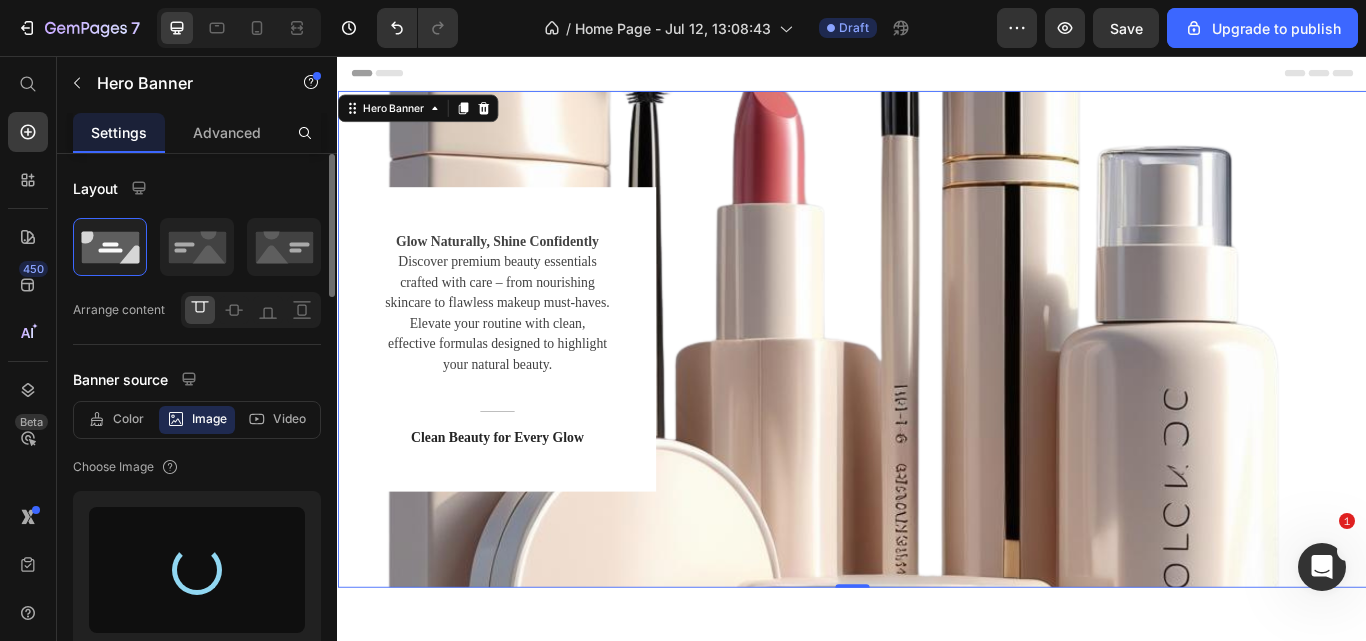 click on "Glow Naturally, Shine Confidently Discover premium beauty essentials crafted with care – from nourishing skincare to flawless makeup must-haves. Elevate your routine with clean, effective formulas designed to highlight your natural beauty." at bounding box center (523, 356) 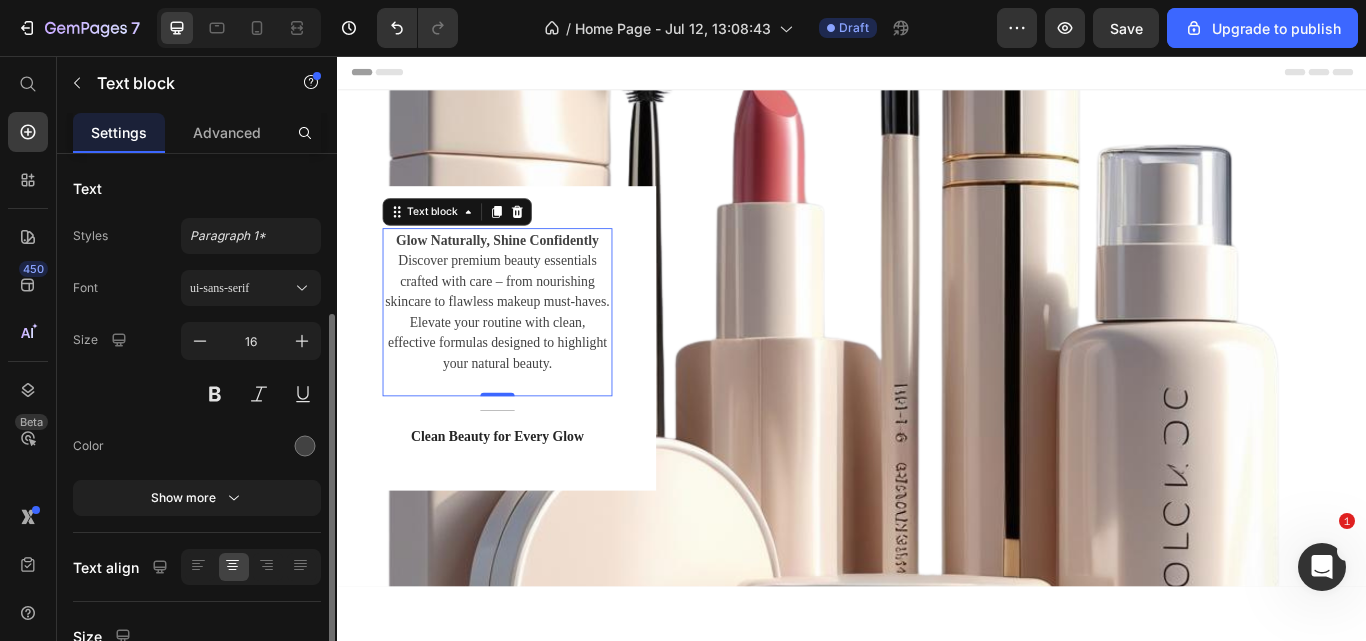 scroll, scrollTop: 100, scrollLeft: 0, axis: vertical 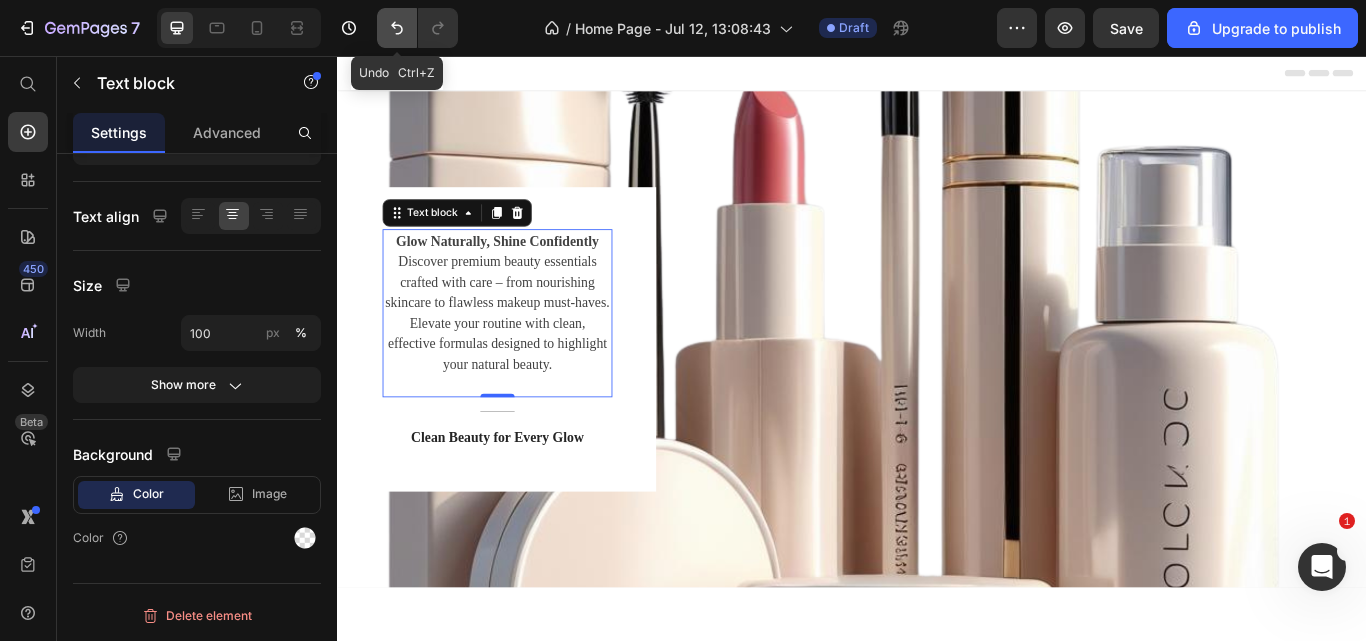 click 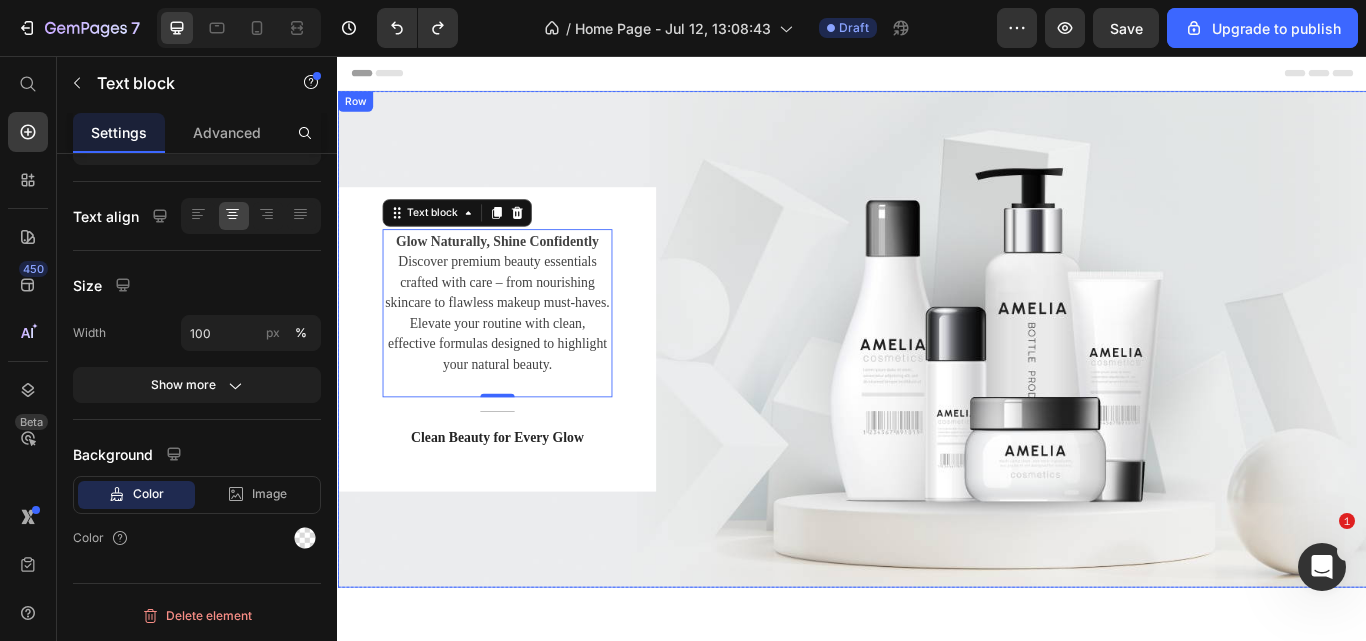 type 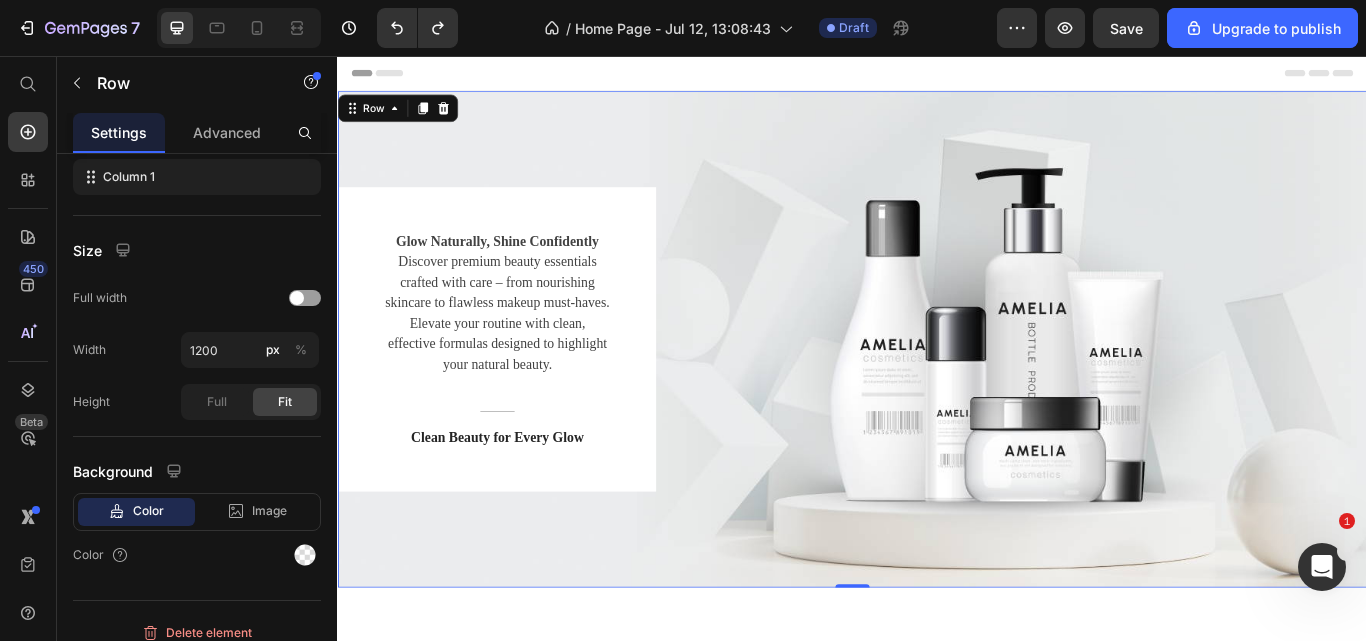 scroll, scrollTop: 0, scrollLeft: 0, axis: both 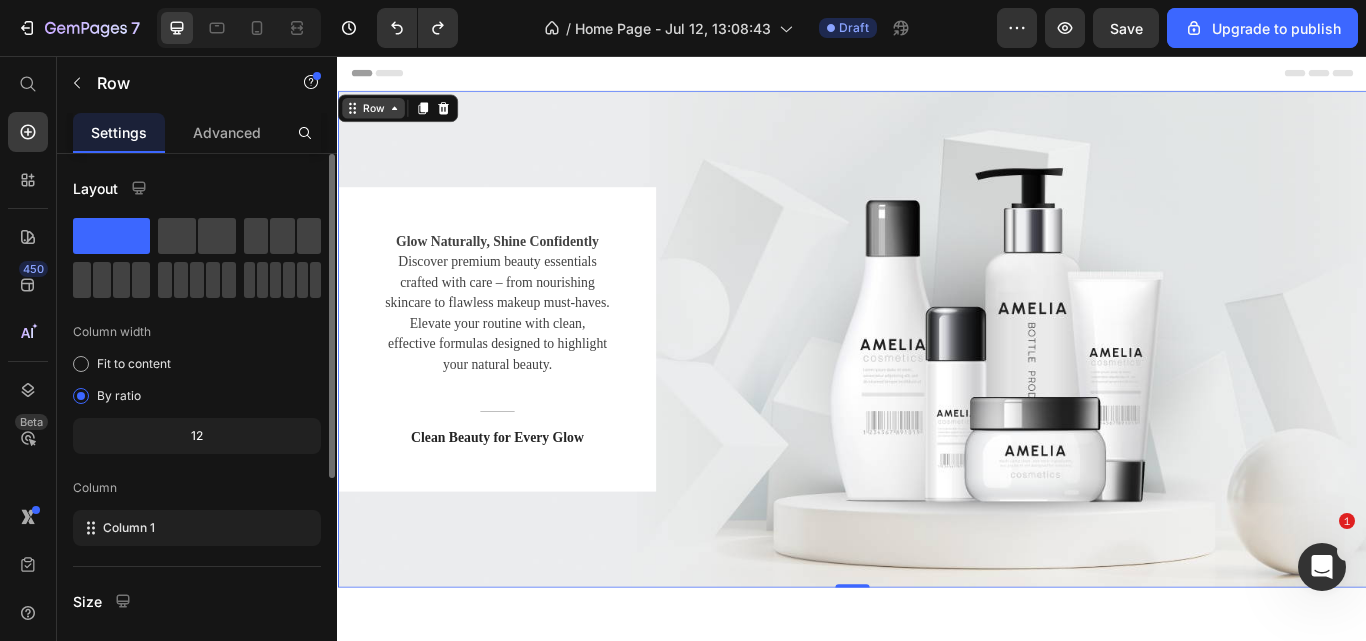 click on "Row" at bounding box center [378, 117] 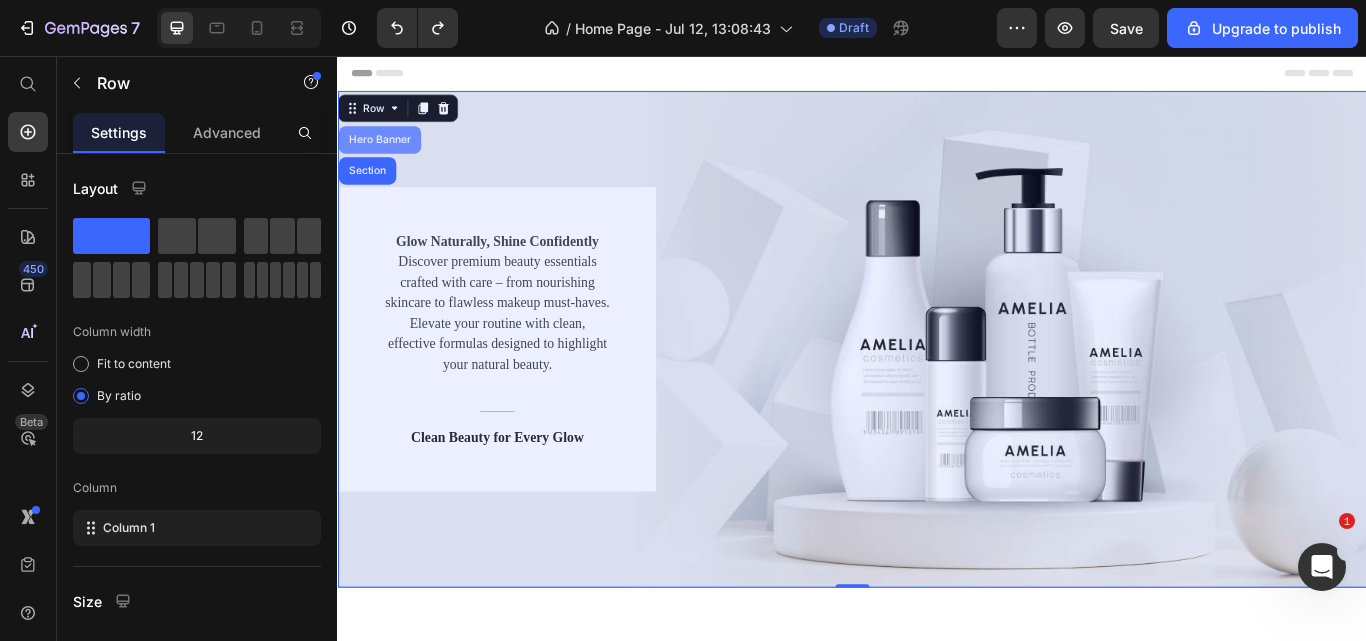 click on "Hero Banner" at bounding box center [386, 154] 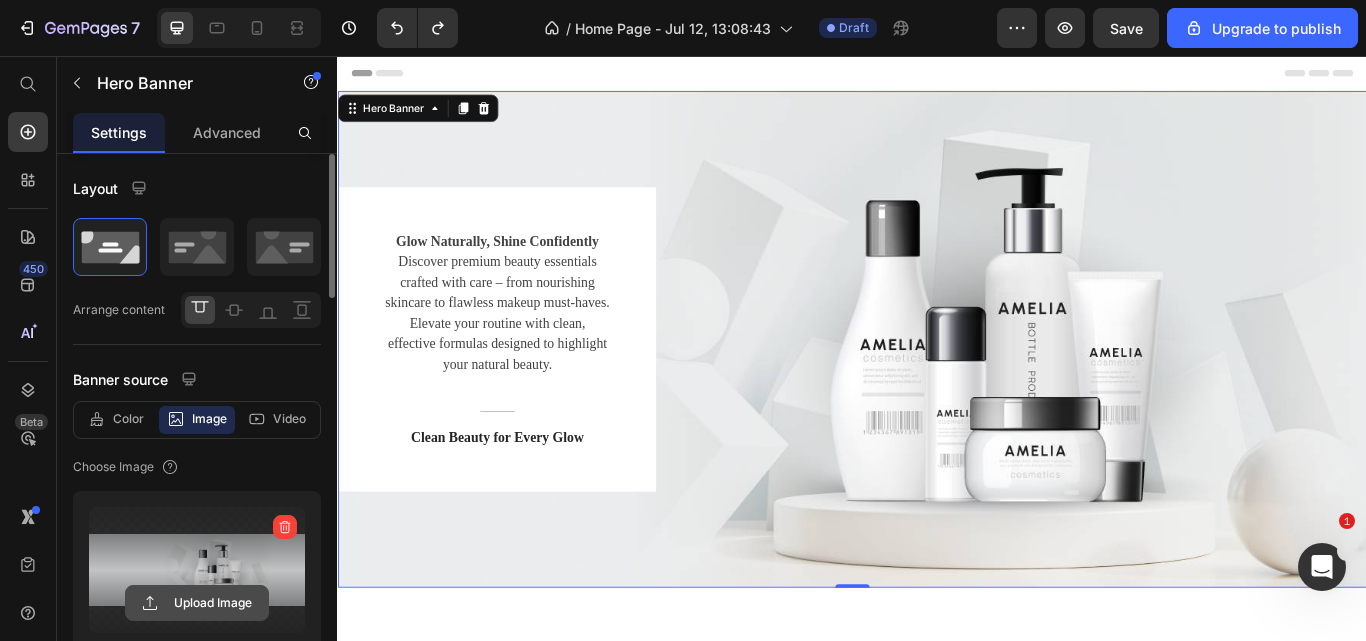 click 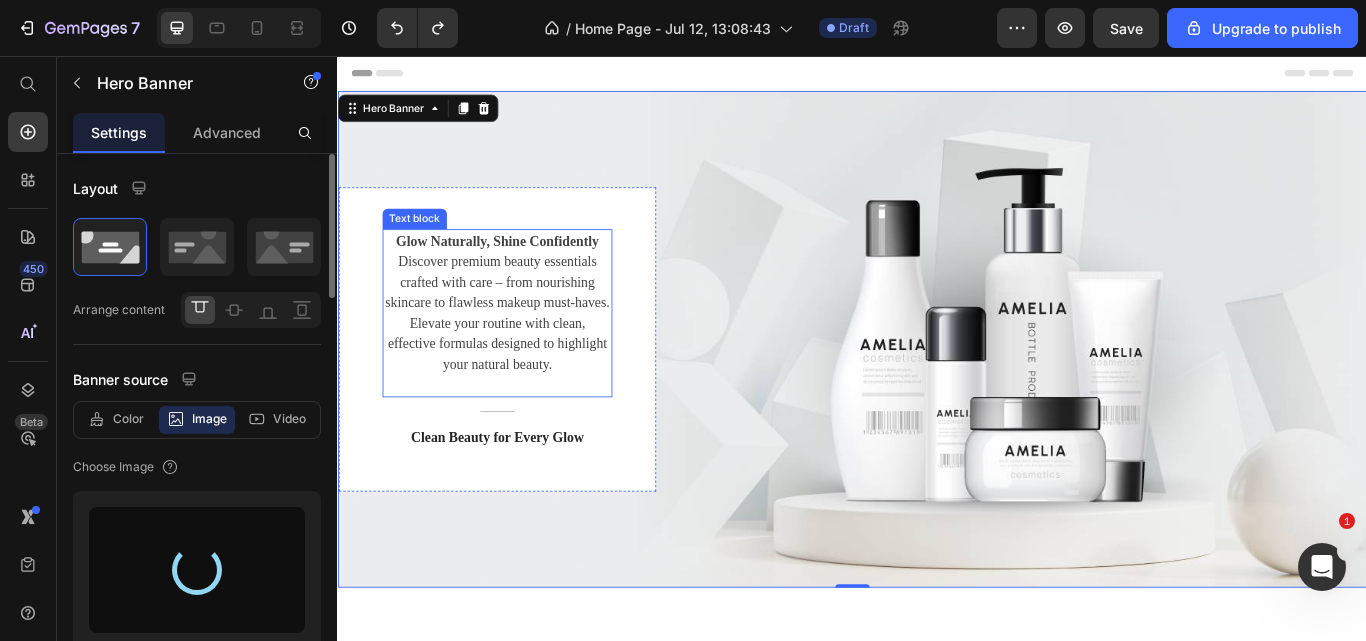 type on "https://cdn.shopify.com/s/files/1/0662/9205/6106/files/gempages_564718857680323749-4508d07e-f93f-4924-b7c6-ba00a14c5f37.jpg" 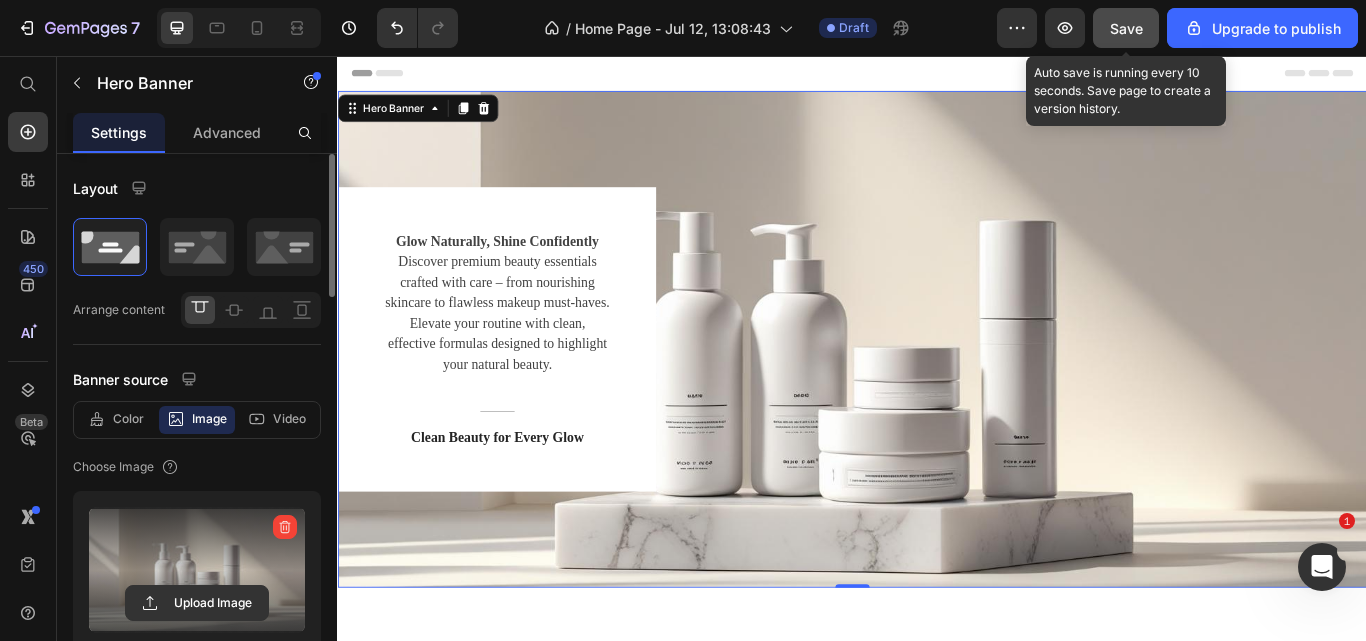 click on "Save" 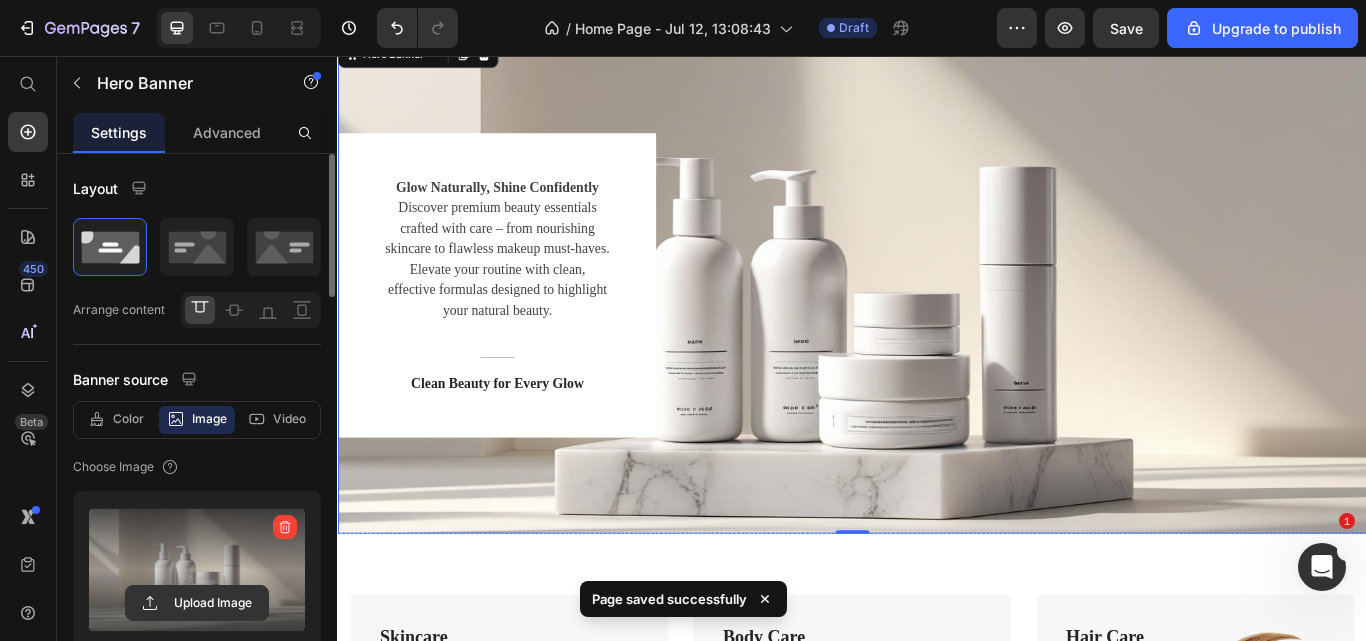 scroll, scrollTop: 0, scrollLeft: 0, axis: both 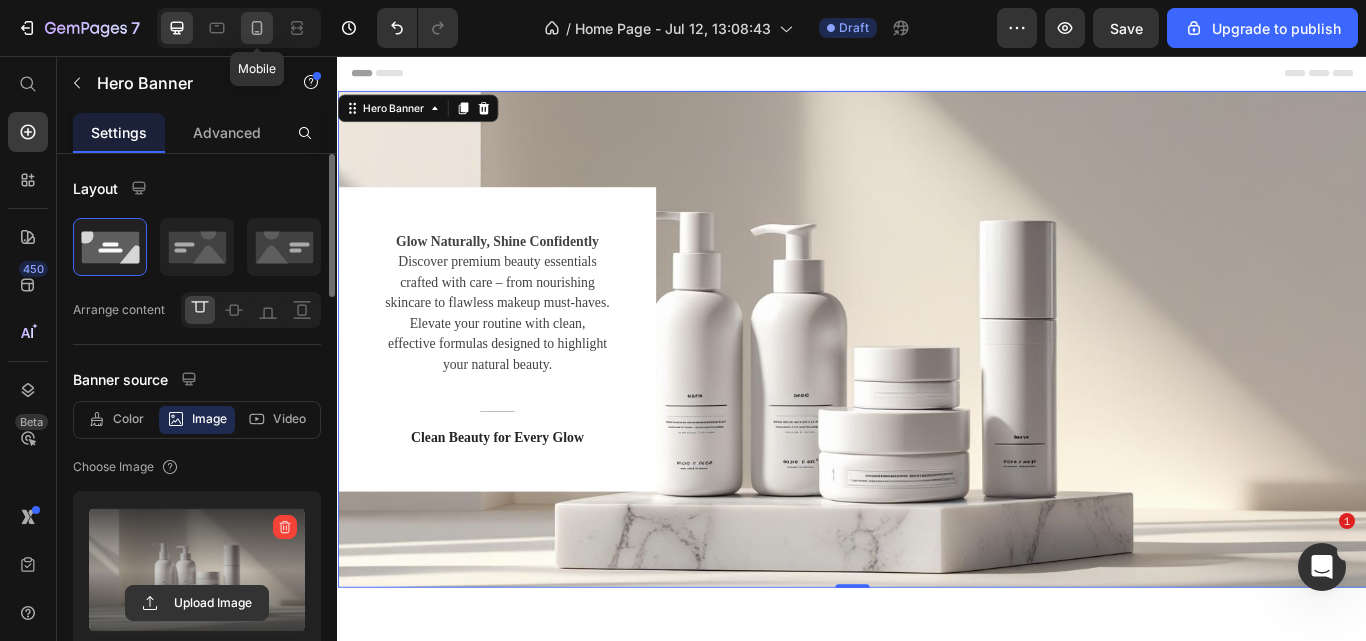 click 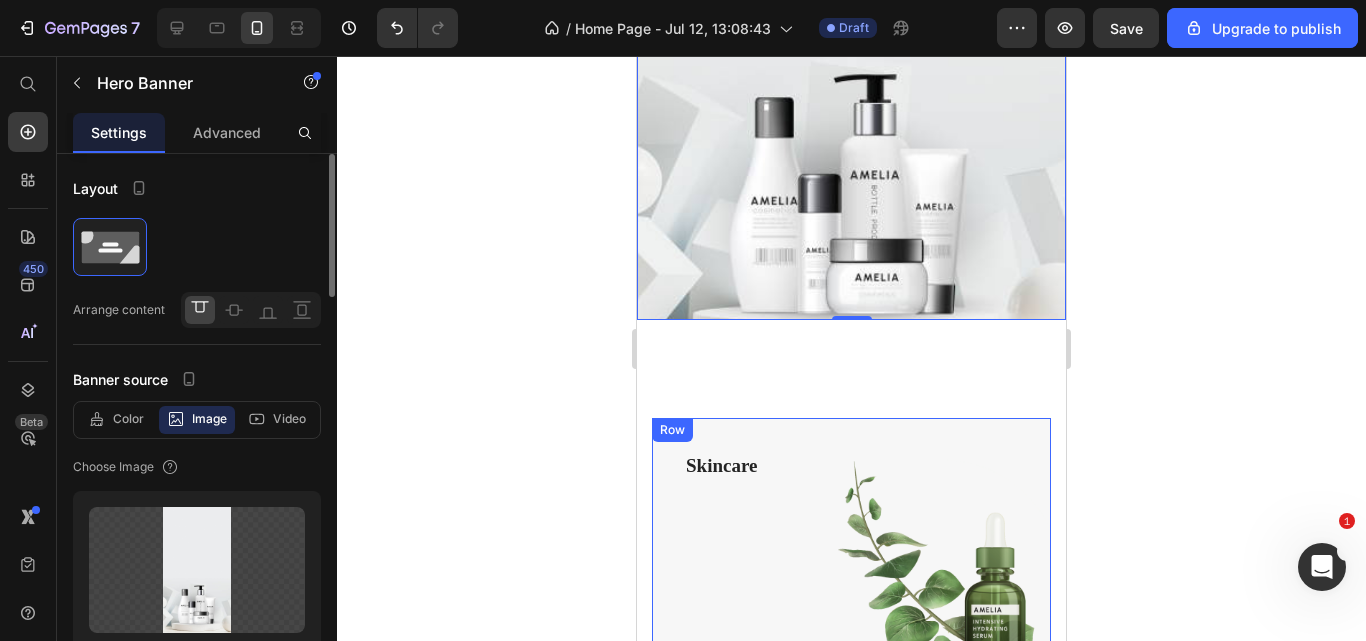 scroll, scrollTop: 700, scrollLeft: 0, axis: vertical 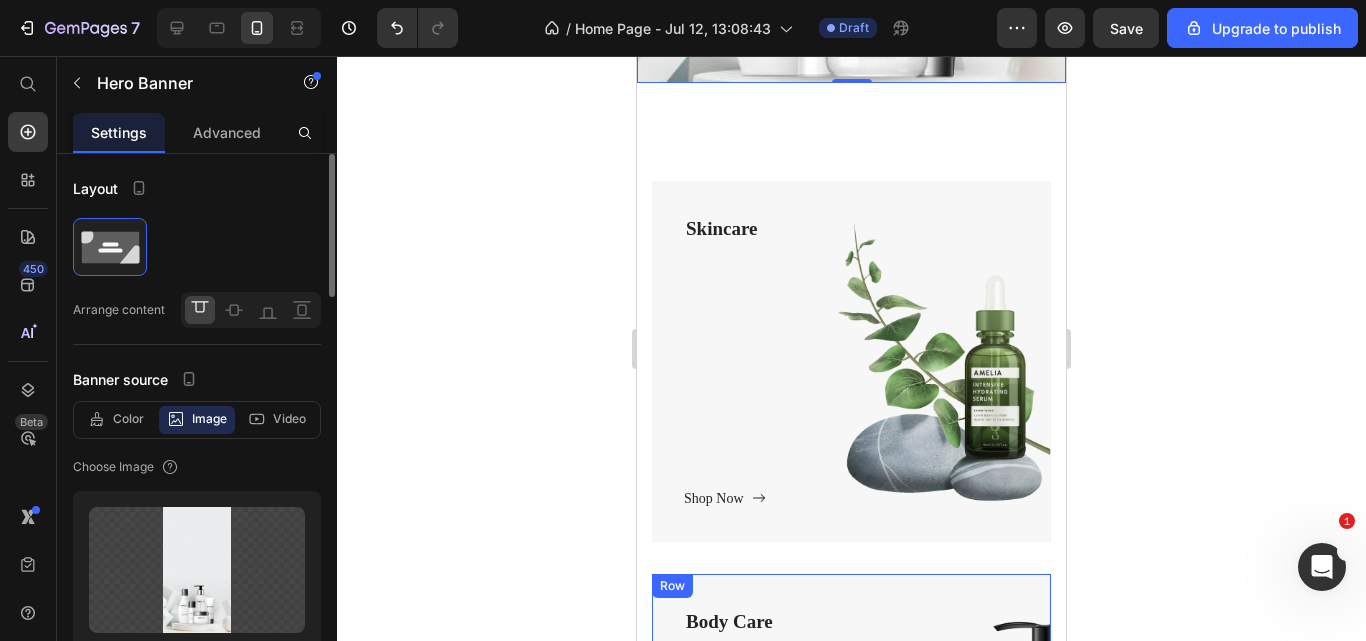 click on "Body Care Text block
Shop Now Button" at bounding box center [851, 754] 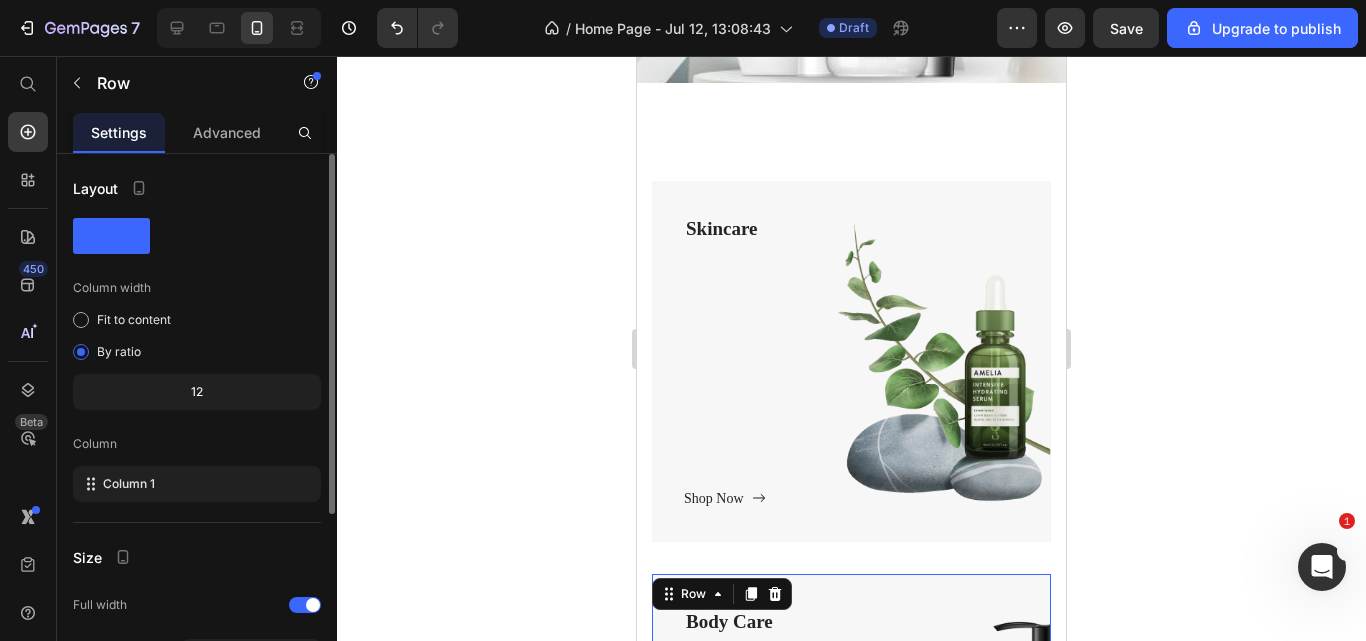 scroll, scrollTop: 1100, scrollLeft: 0, axis: vertical 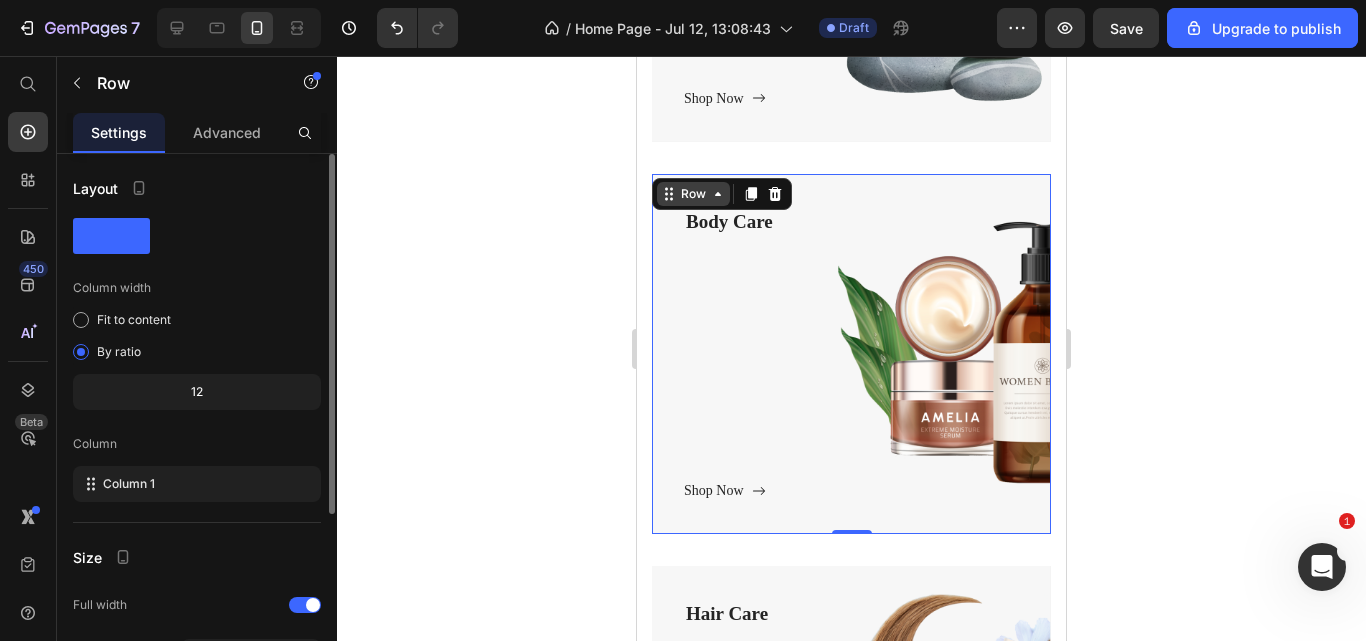 click on "Row" at bounding box center [693, 194] 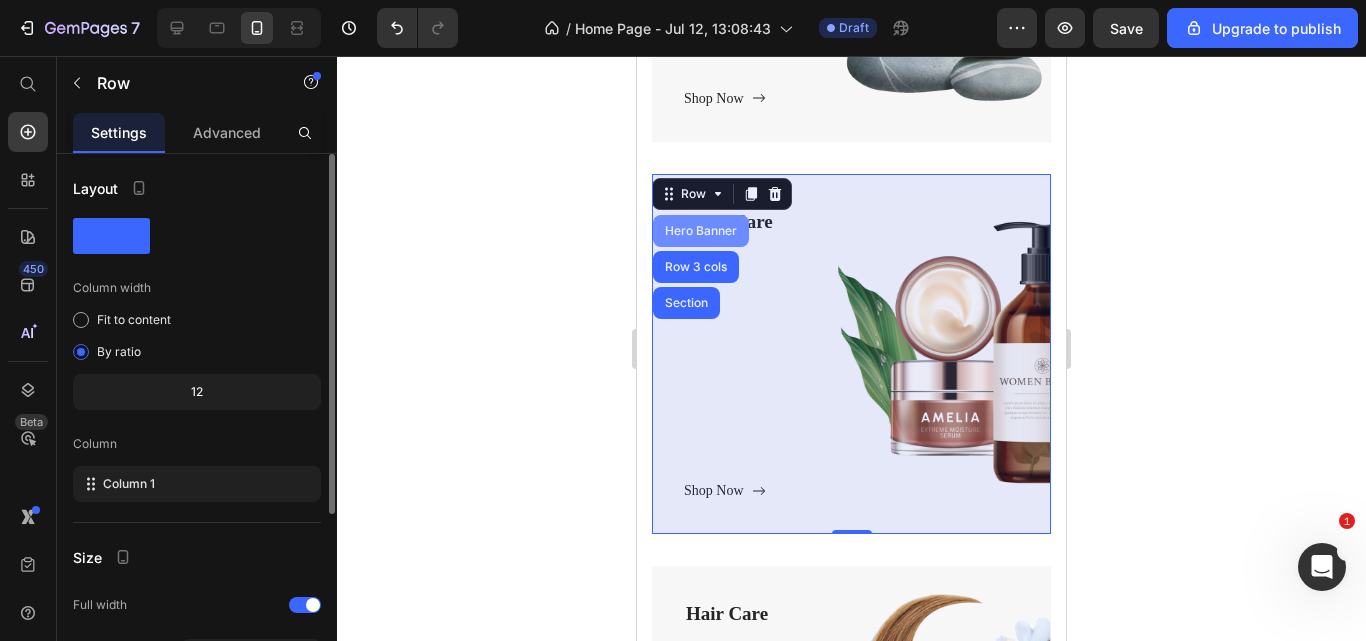 click on "Hero Banner" at bounding box center [701, 231] 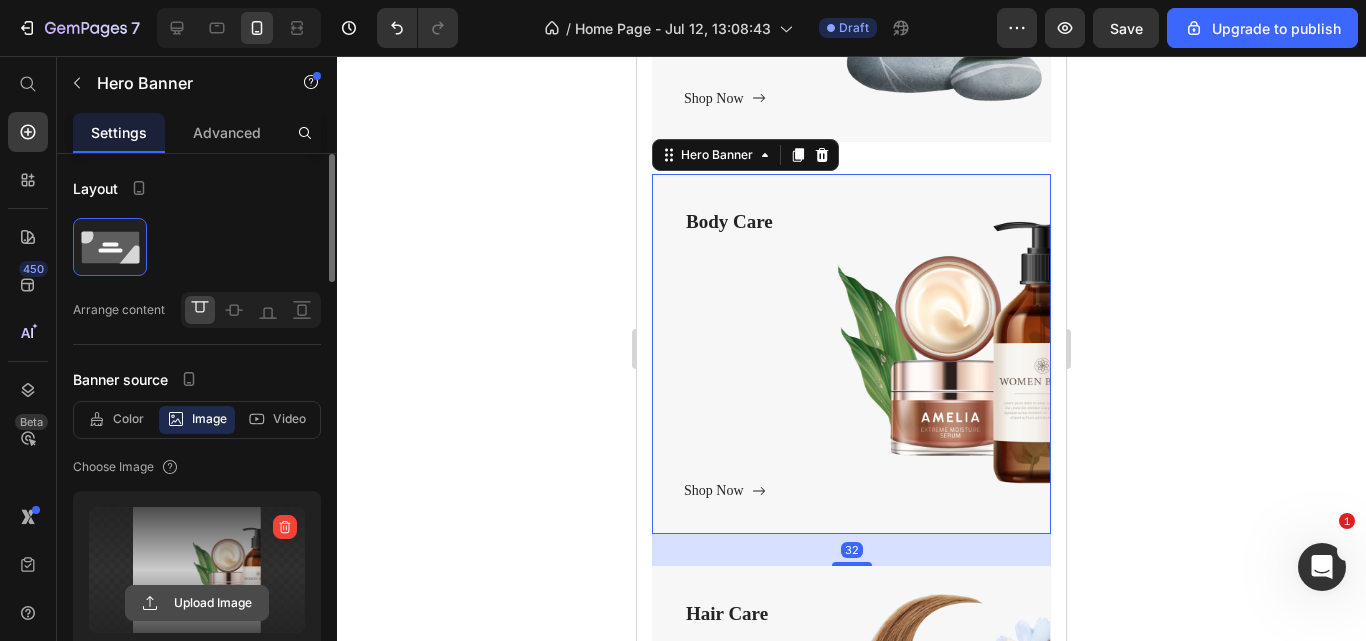 click 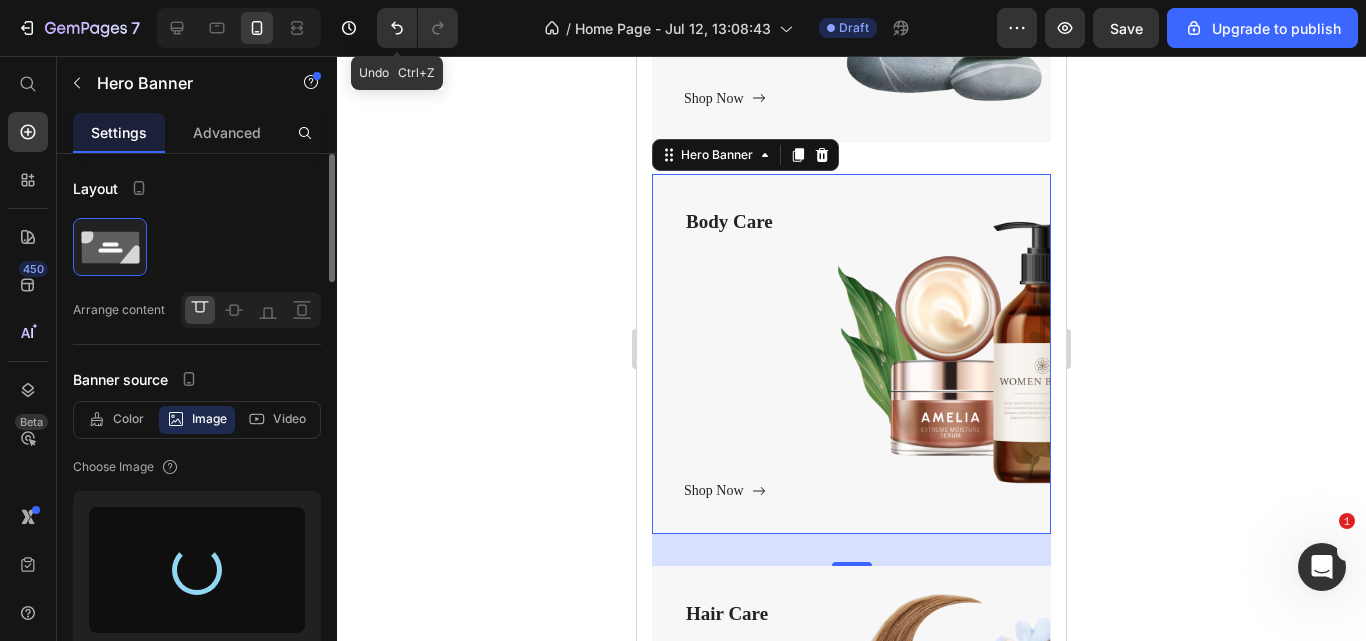click 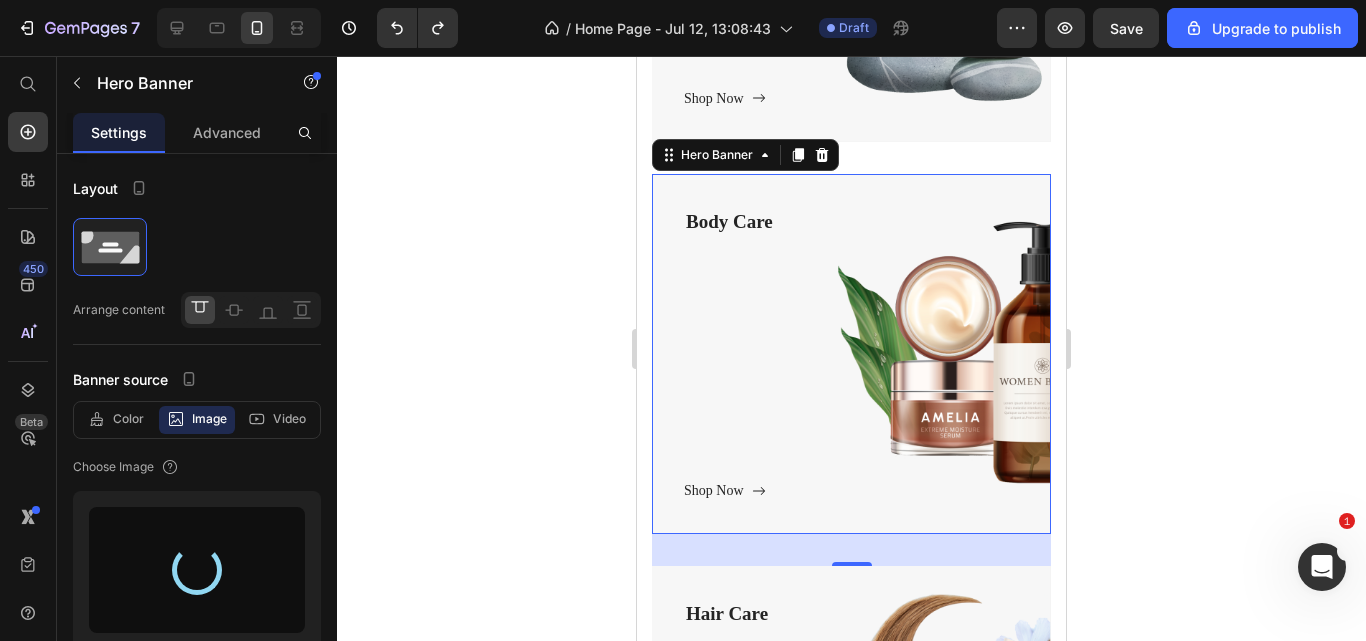 scroll, scrollTop: 400, scrollLeft: 0, axis: vertical 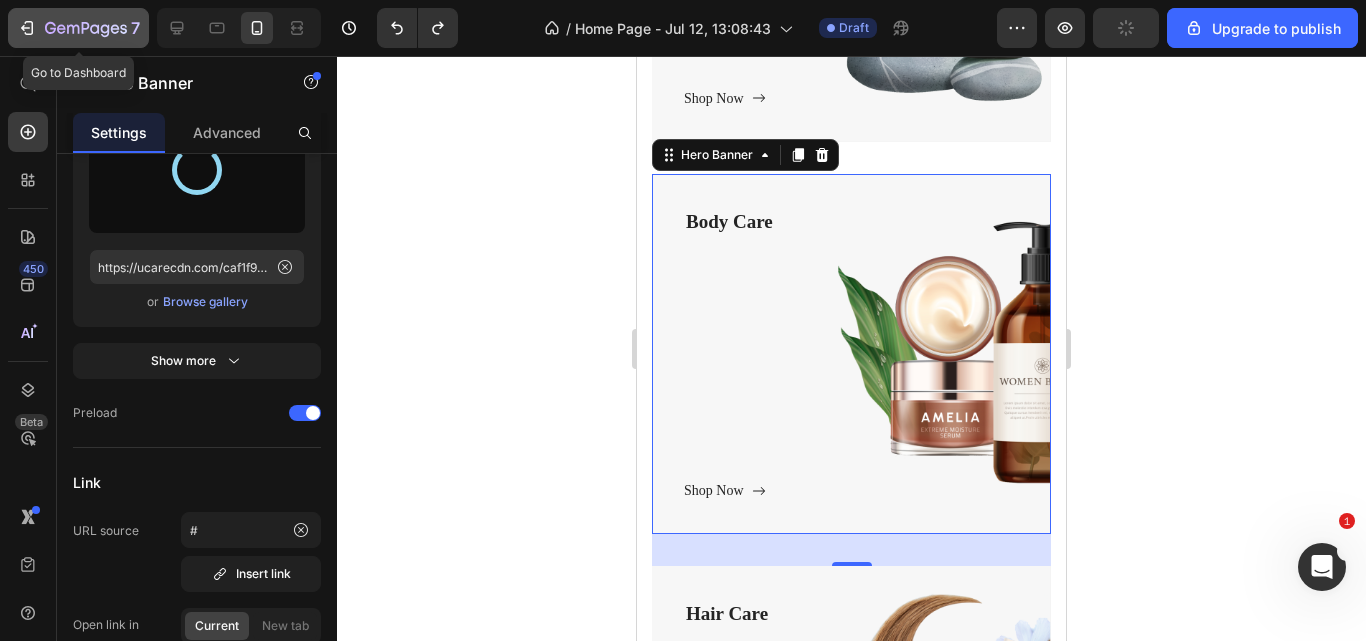click 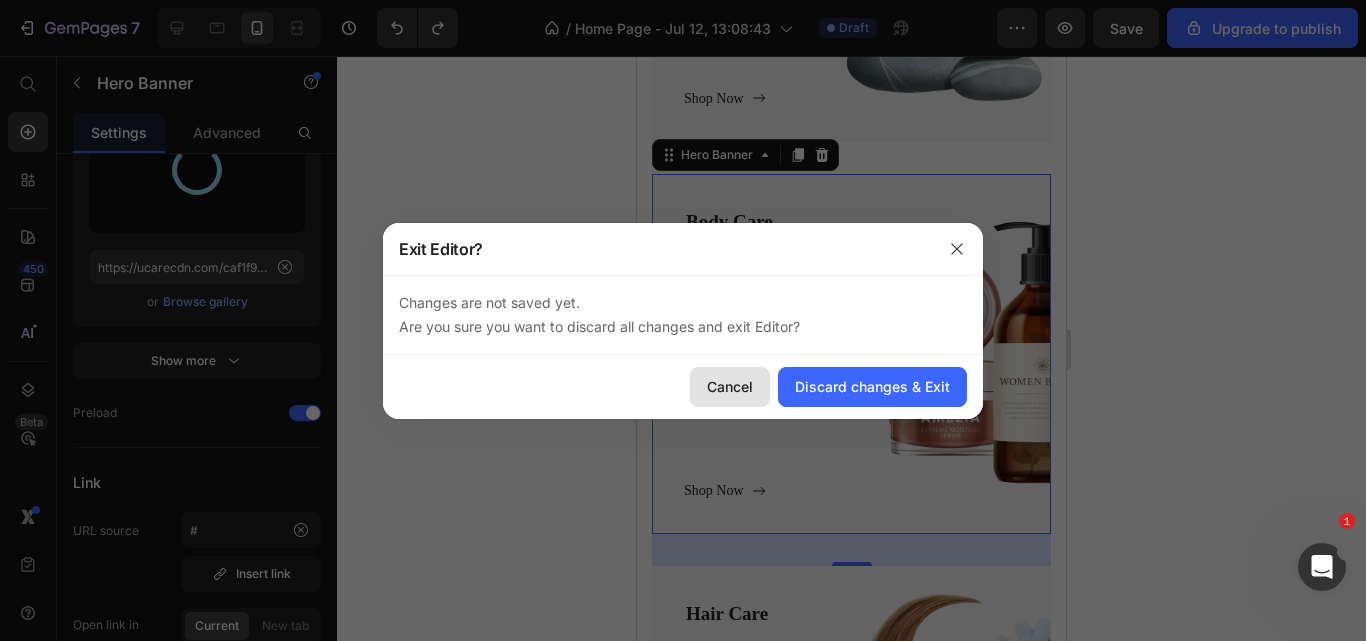 click on "Cancel" at bounding box center (730, 386) 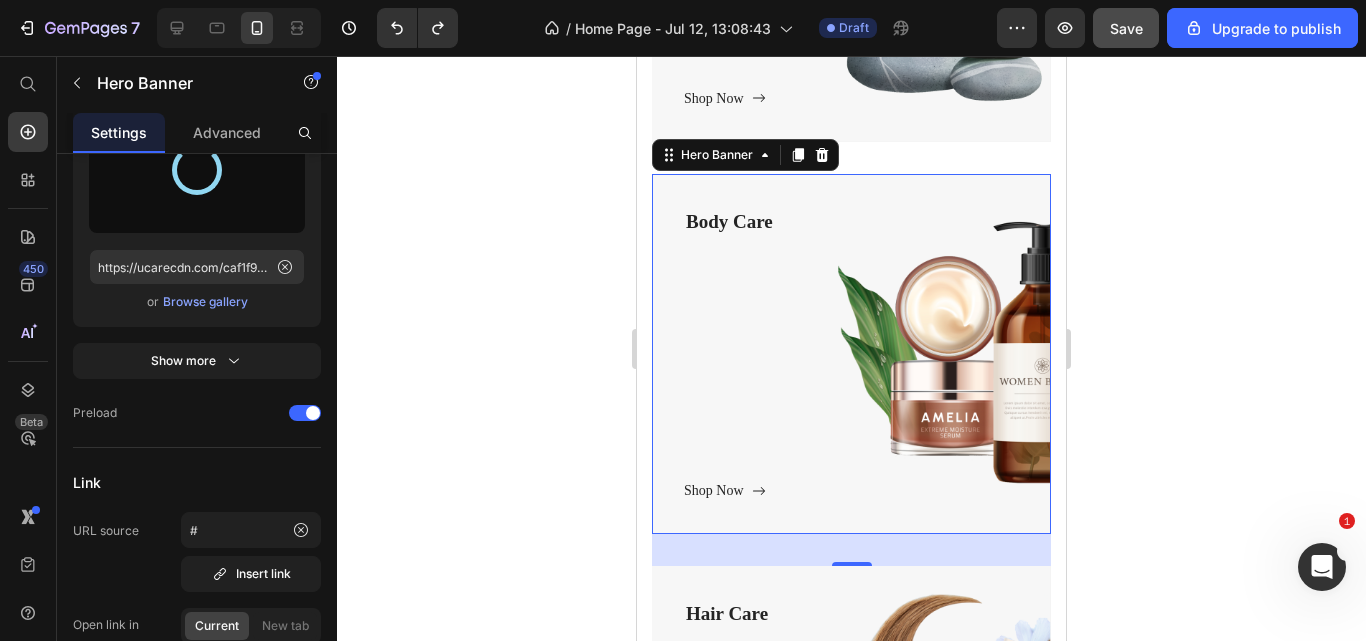 click on "Save" 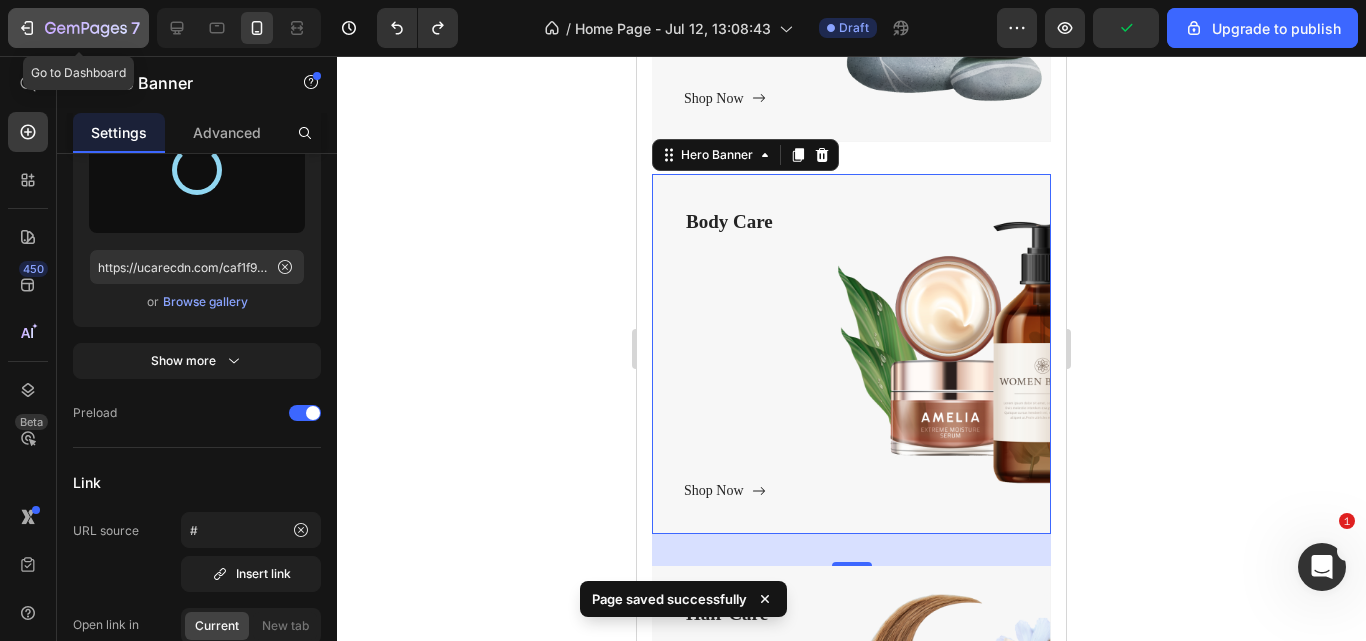 click on "7" at bounding box center [78, 28] 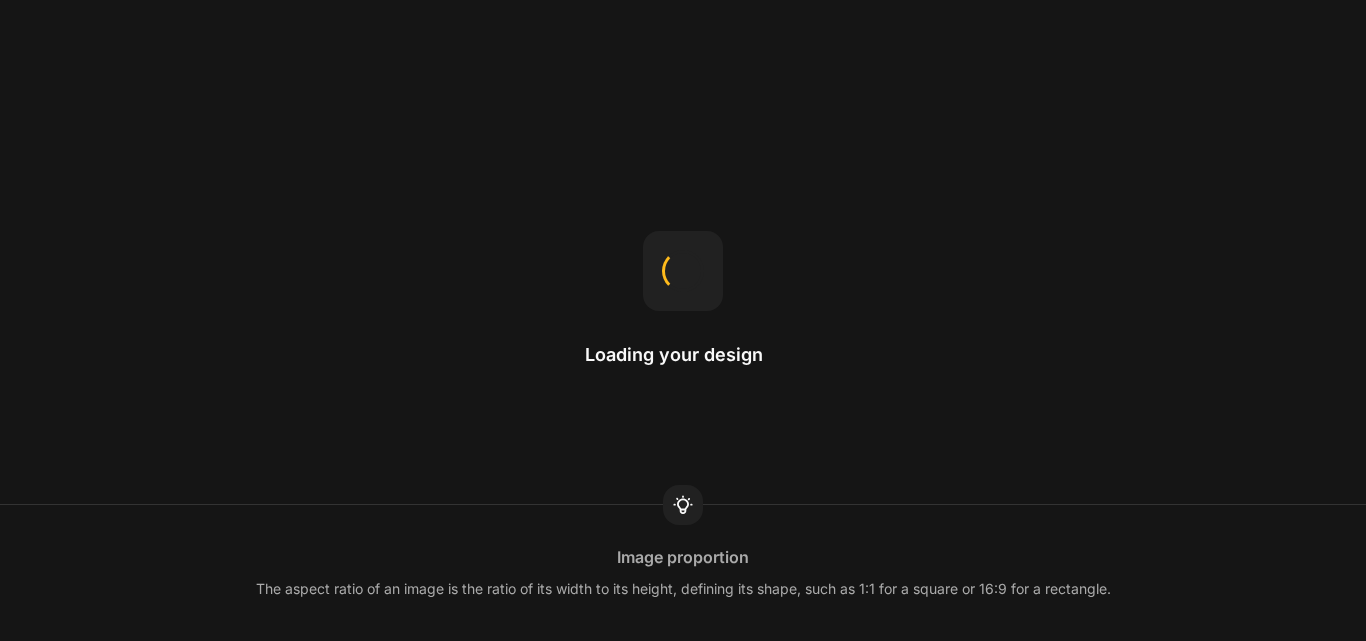 scroll, scrollTop: 0, scrollLeft: 0, axis: both 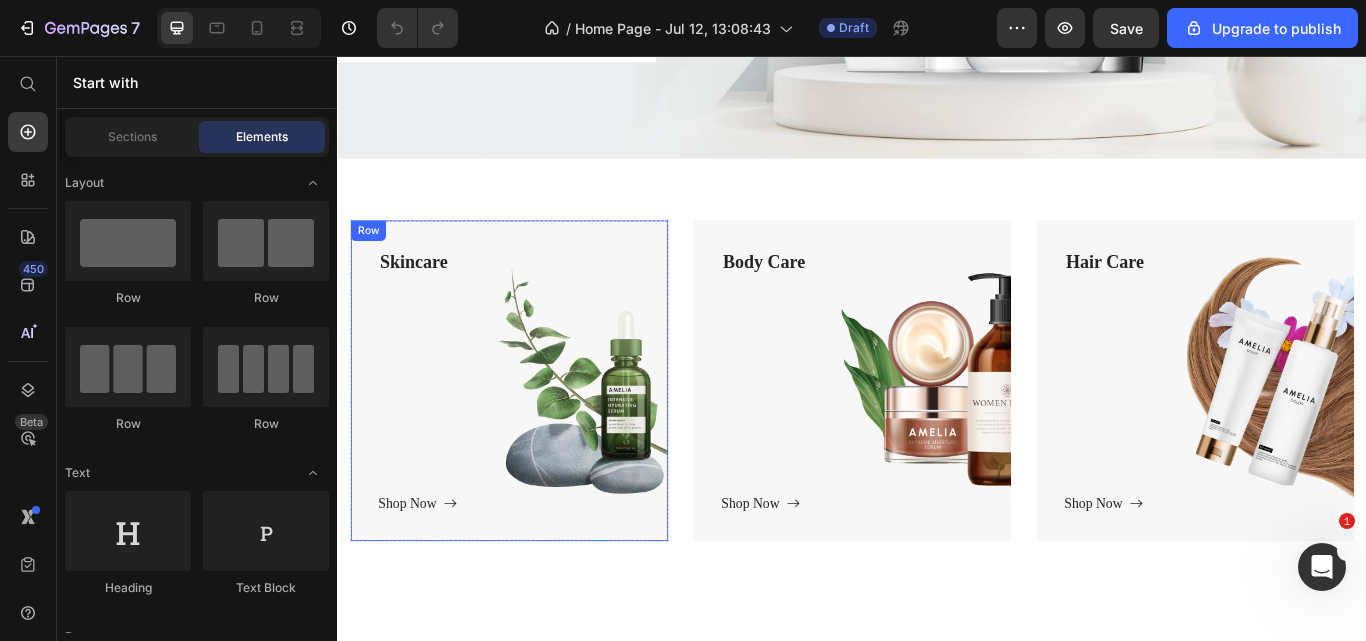 click on "Skincare Text block
Shop Now Button" at bounding box center [537, 435] 